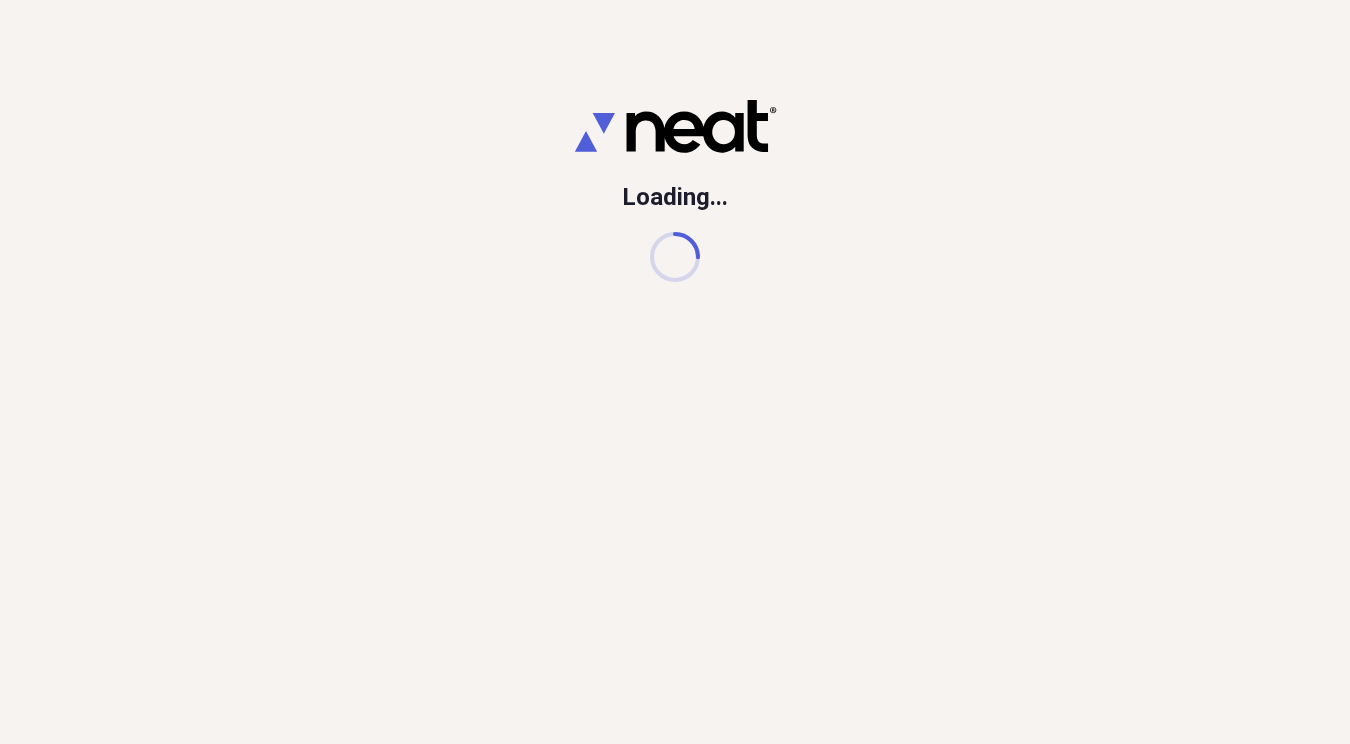 scroll, scrollTop: 0, scrollLeft: 0, axis: both 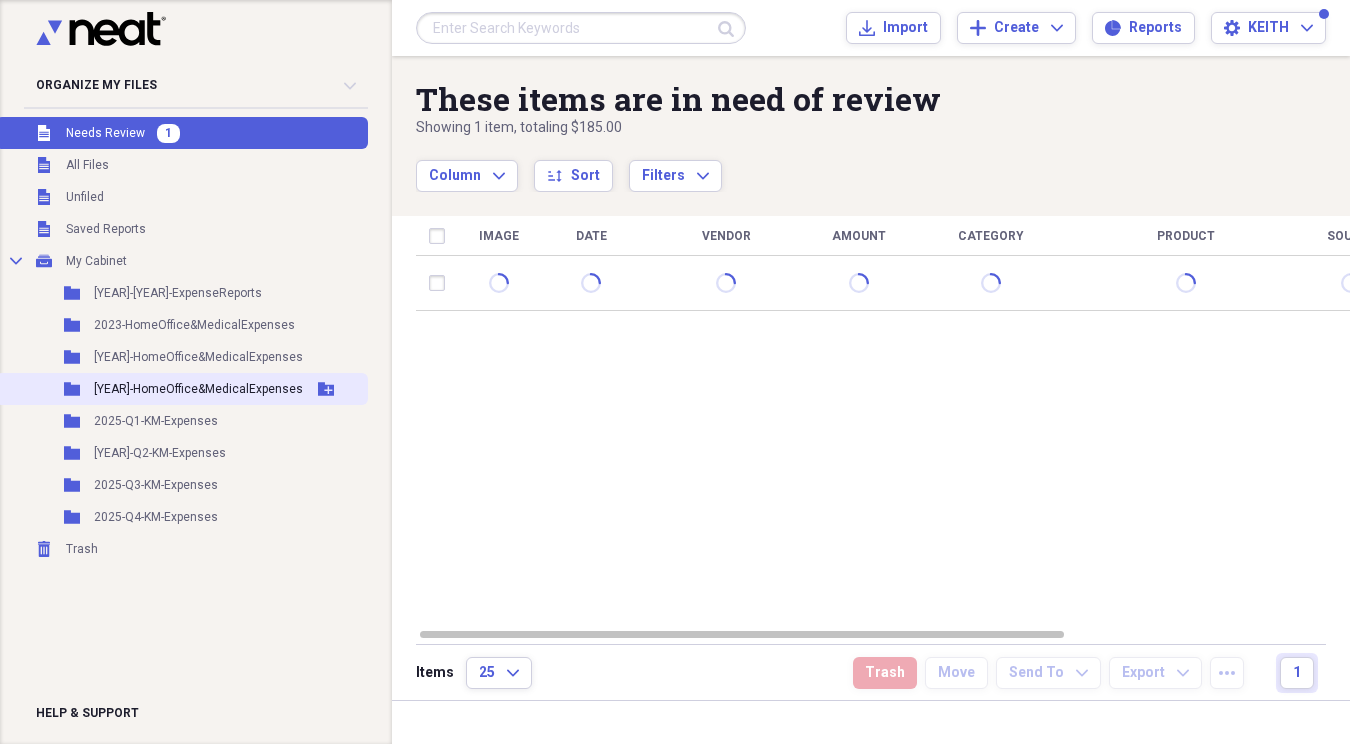 click on "[YEAR]-HomeOffice&MedicalExpenses" at bounding box center (198, 389) 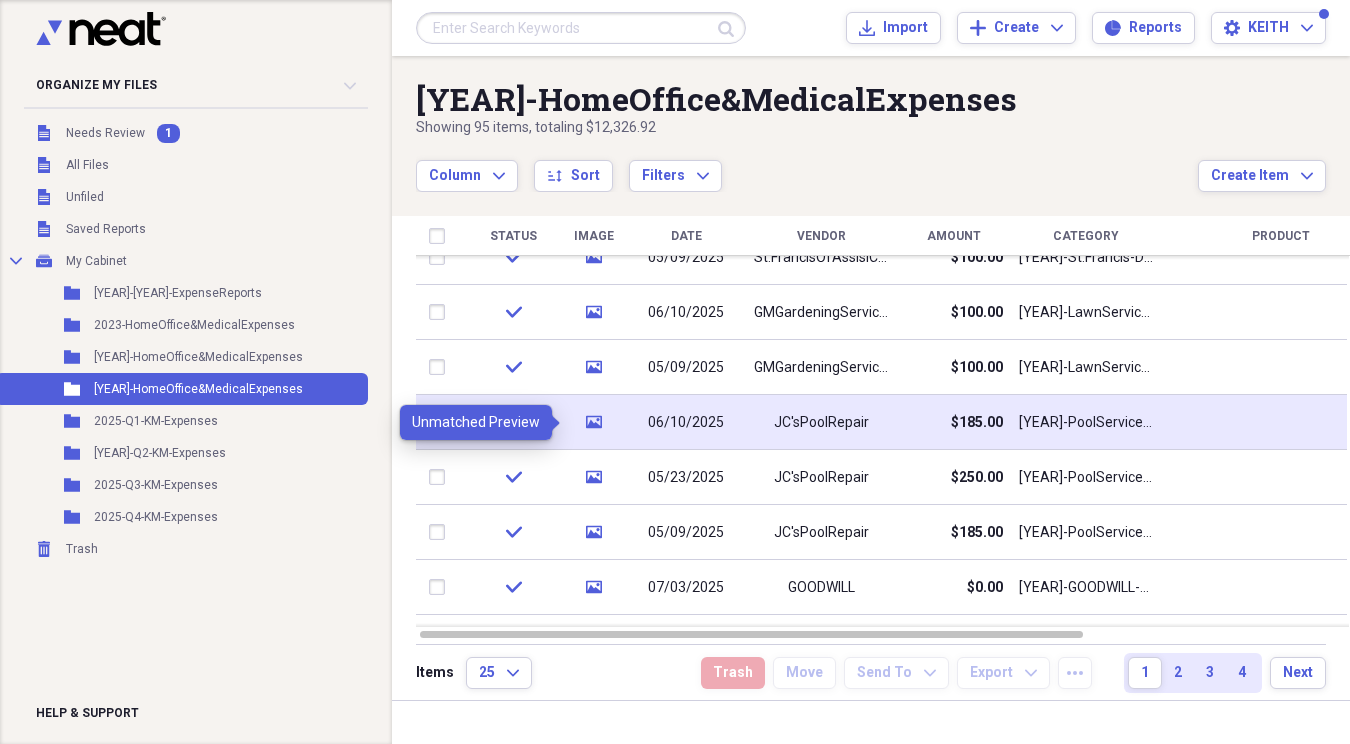 click on "media" 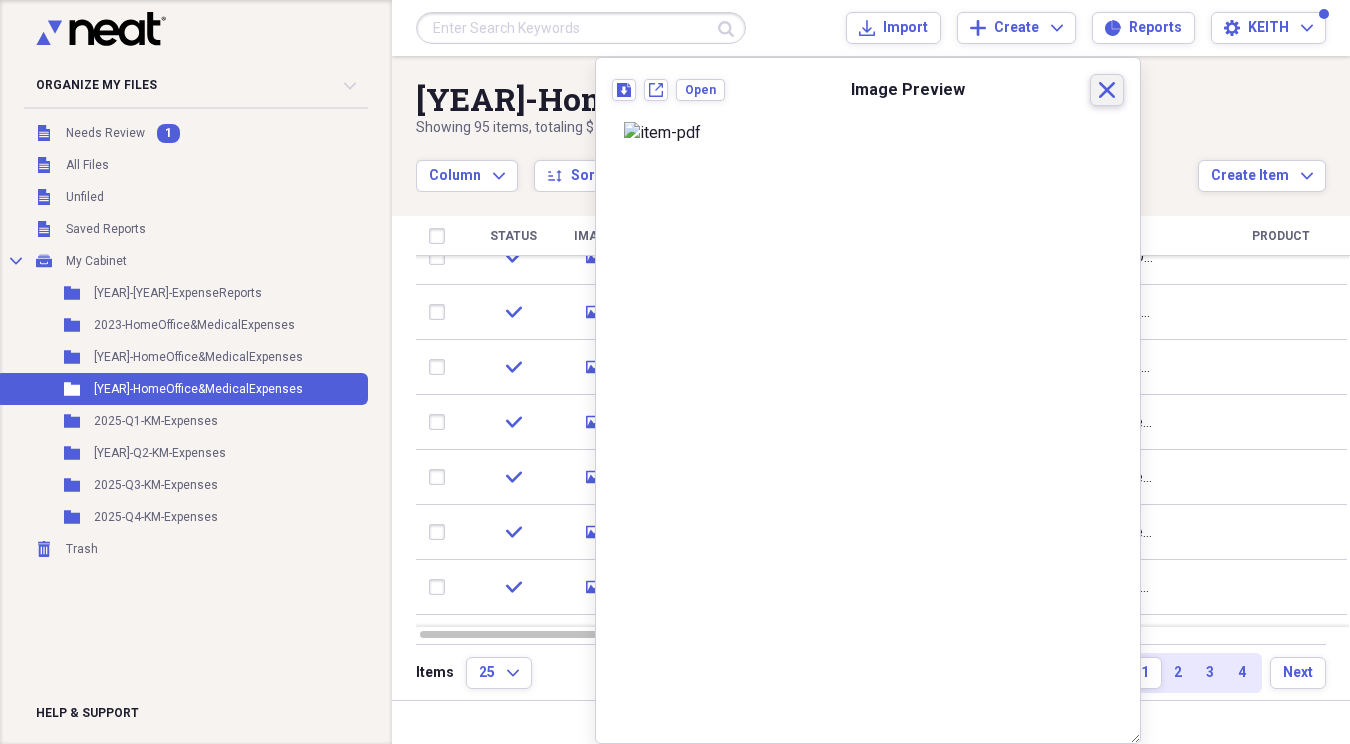 click on "Close" at bounding box center (1107, 90) 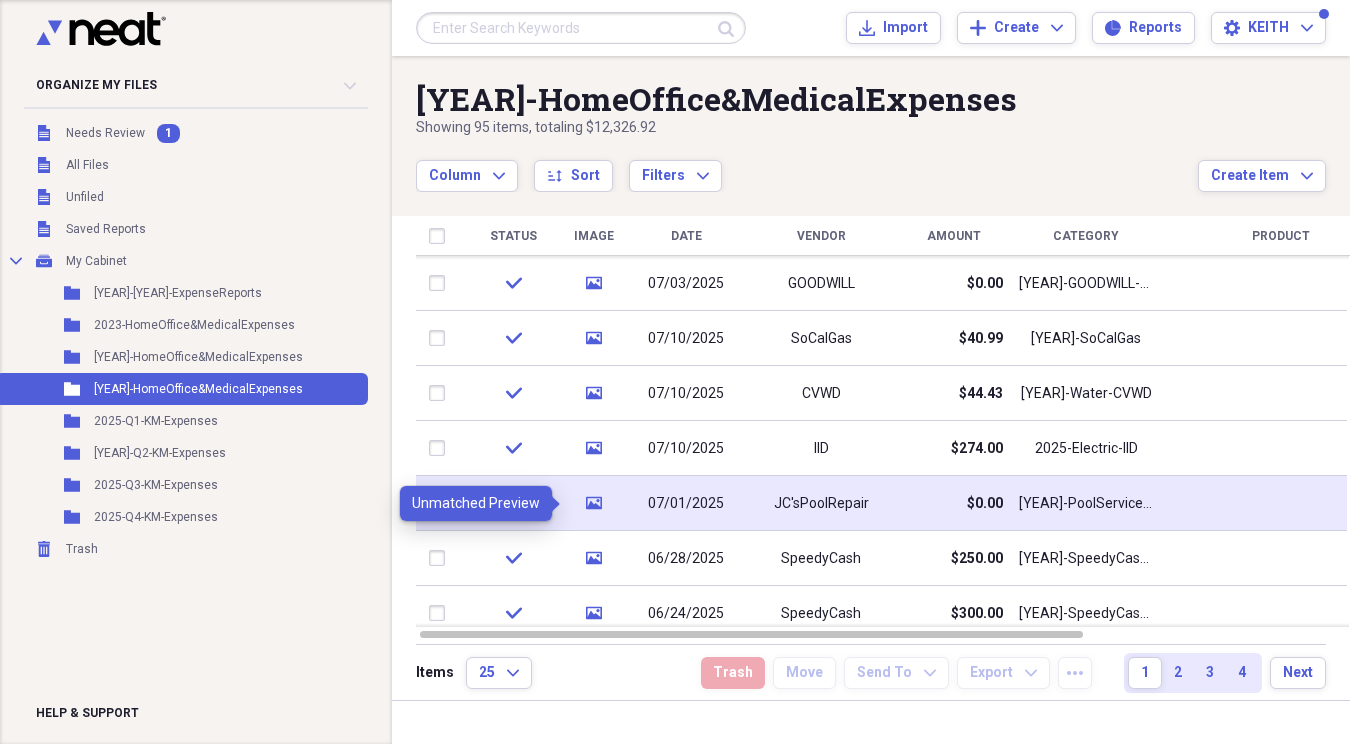 click 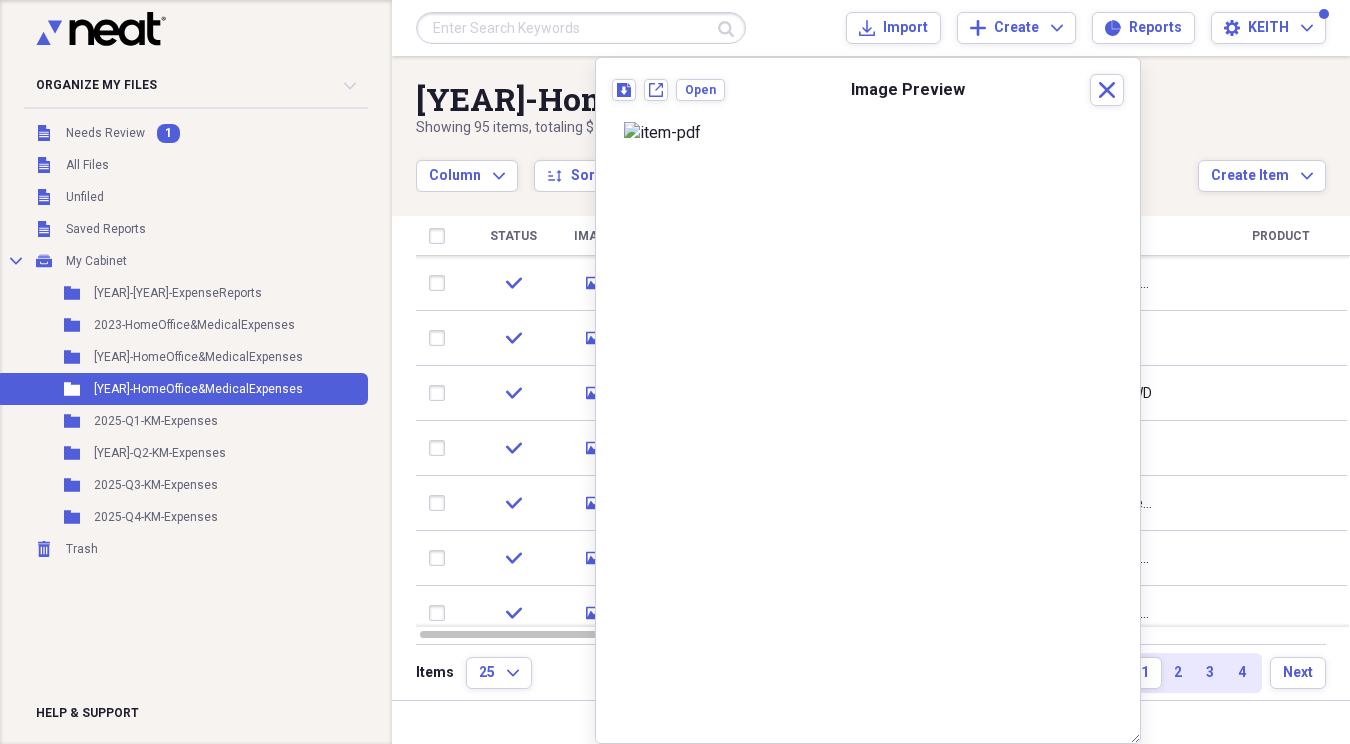 scroll, scrollTop: 0, scrollLeft: 0, axis: both 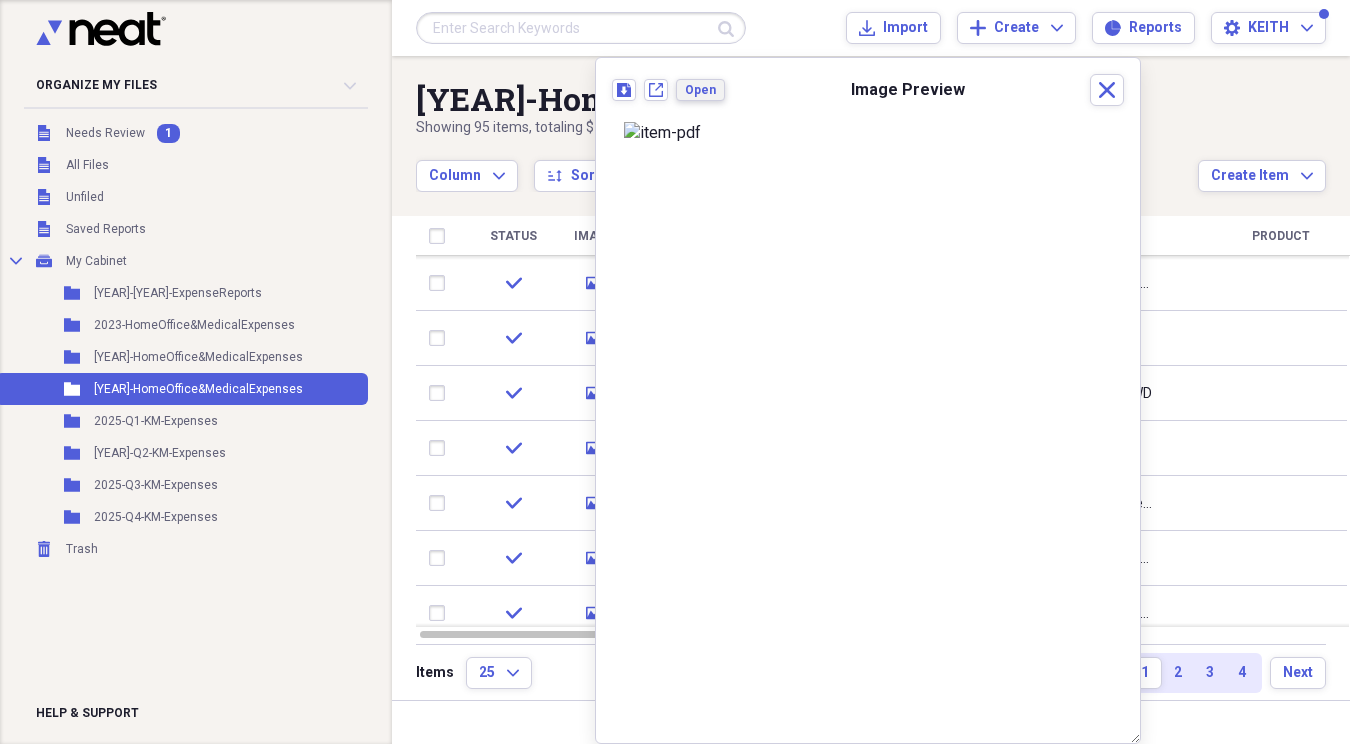 click on "Open" at bounding box center (700, 90) 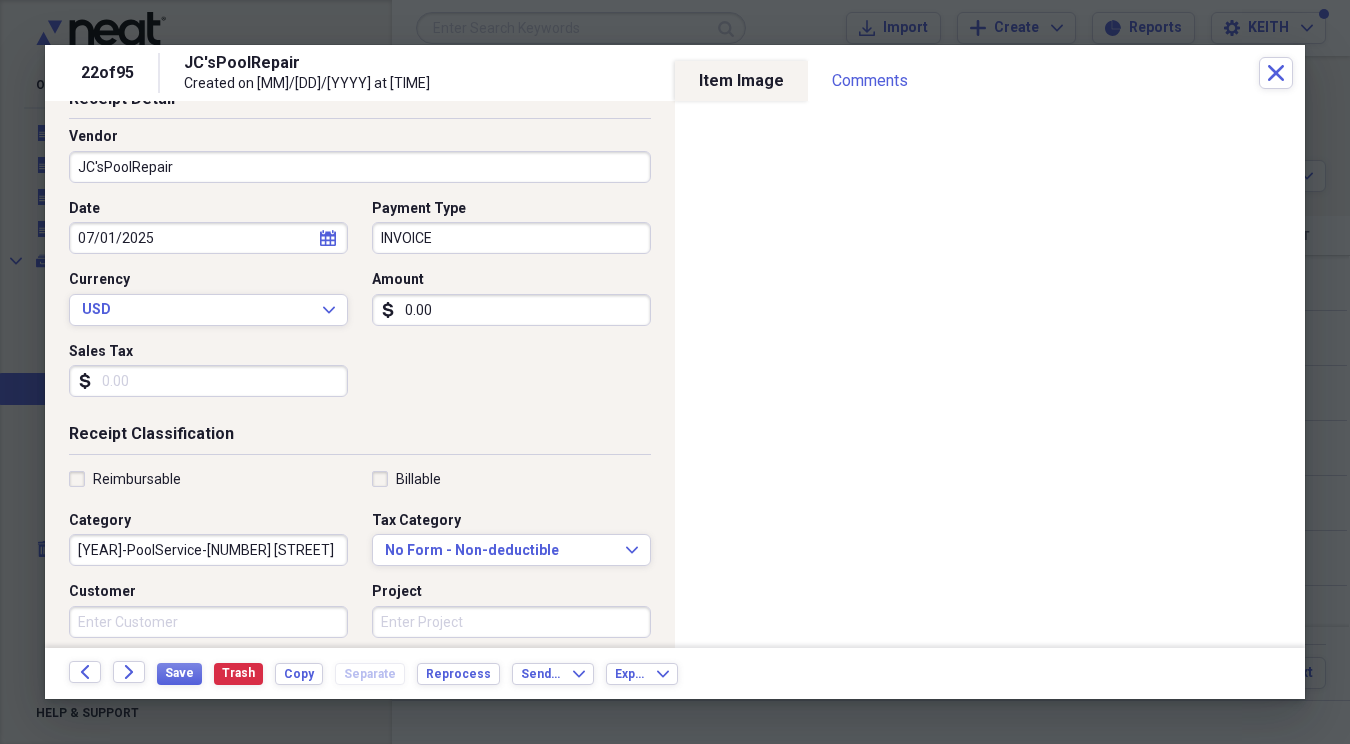 scroll, scrollTop: 473, scrollLeft: 0, axis: vertical 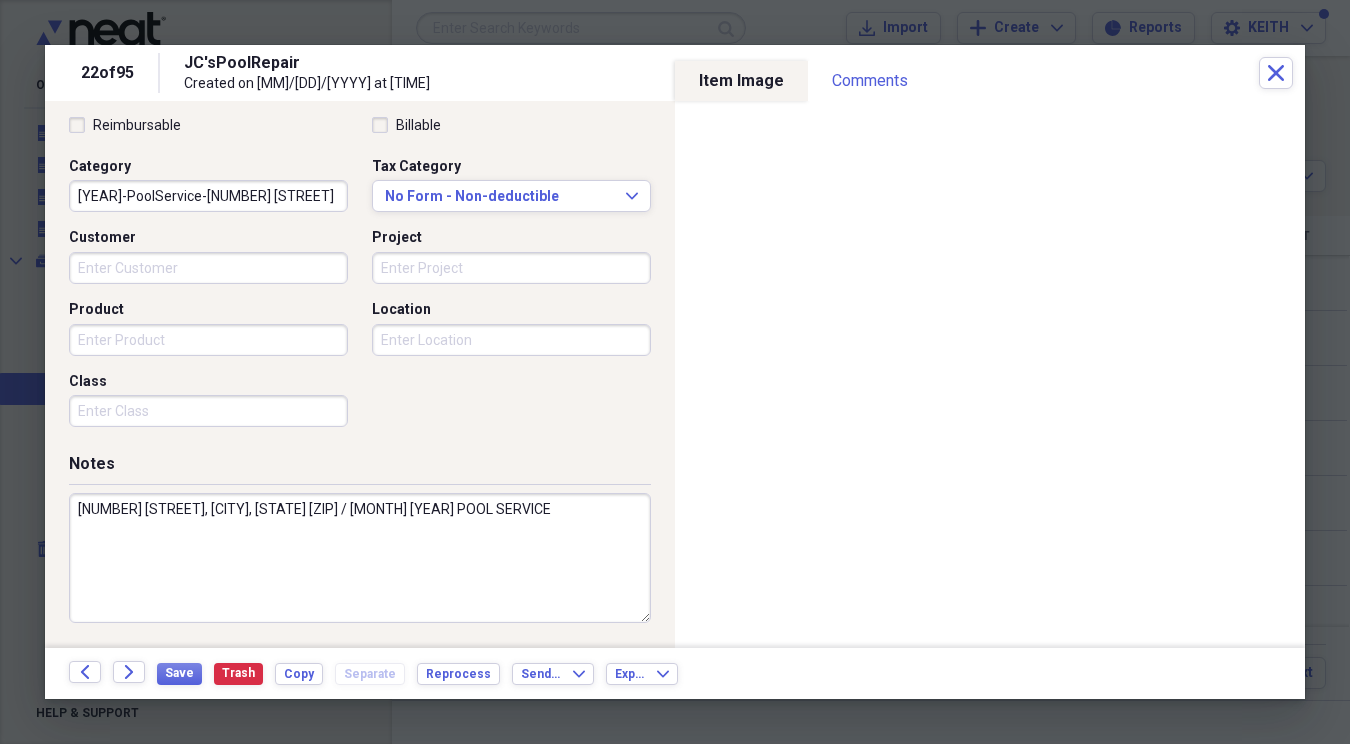 drag, startPoint x: 573, startPoint y: 508, endPoint x: 277, endPoint y: 466, distance: 298.96487 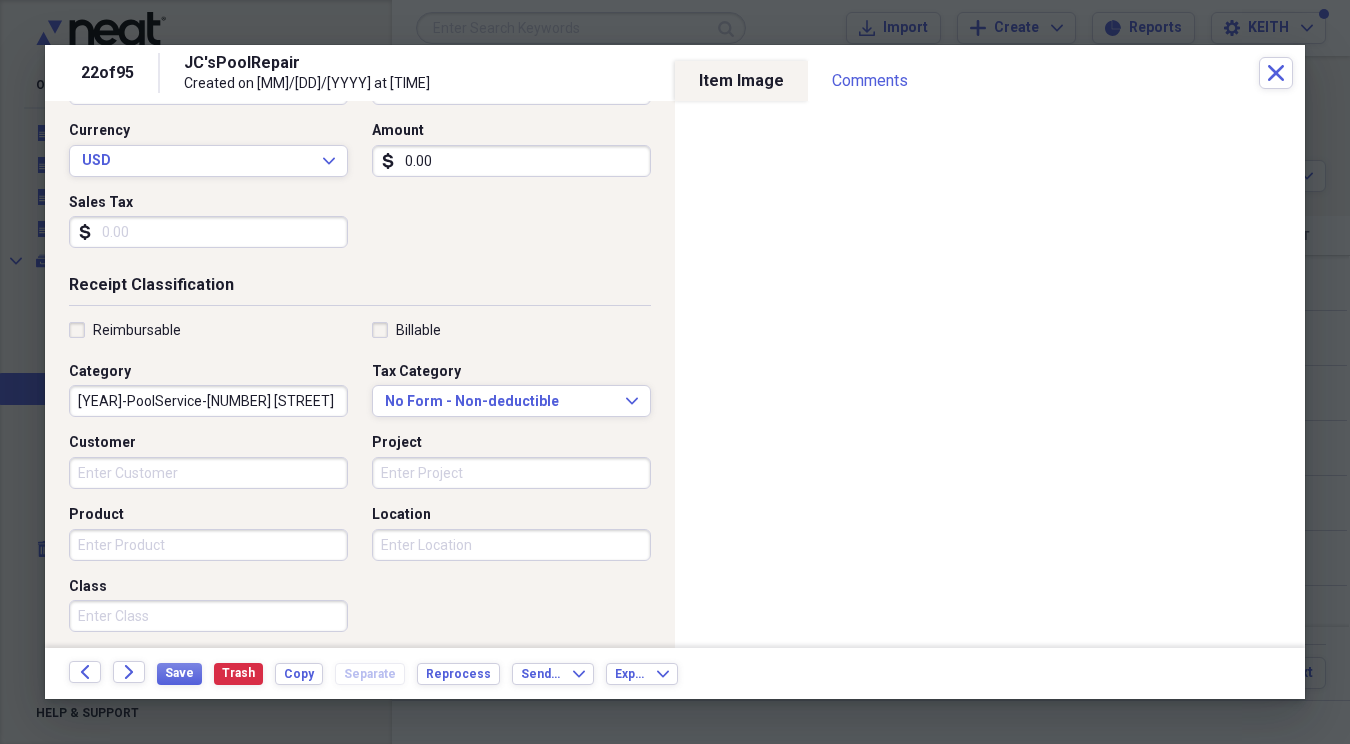 scroll, scrollTop: 0, scrollLeft: 0, axis: both 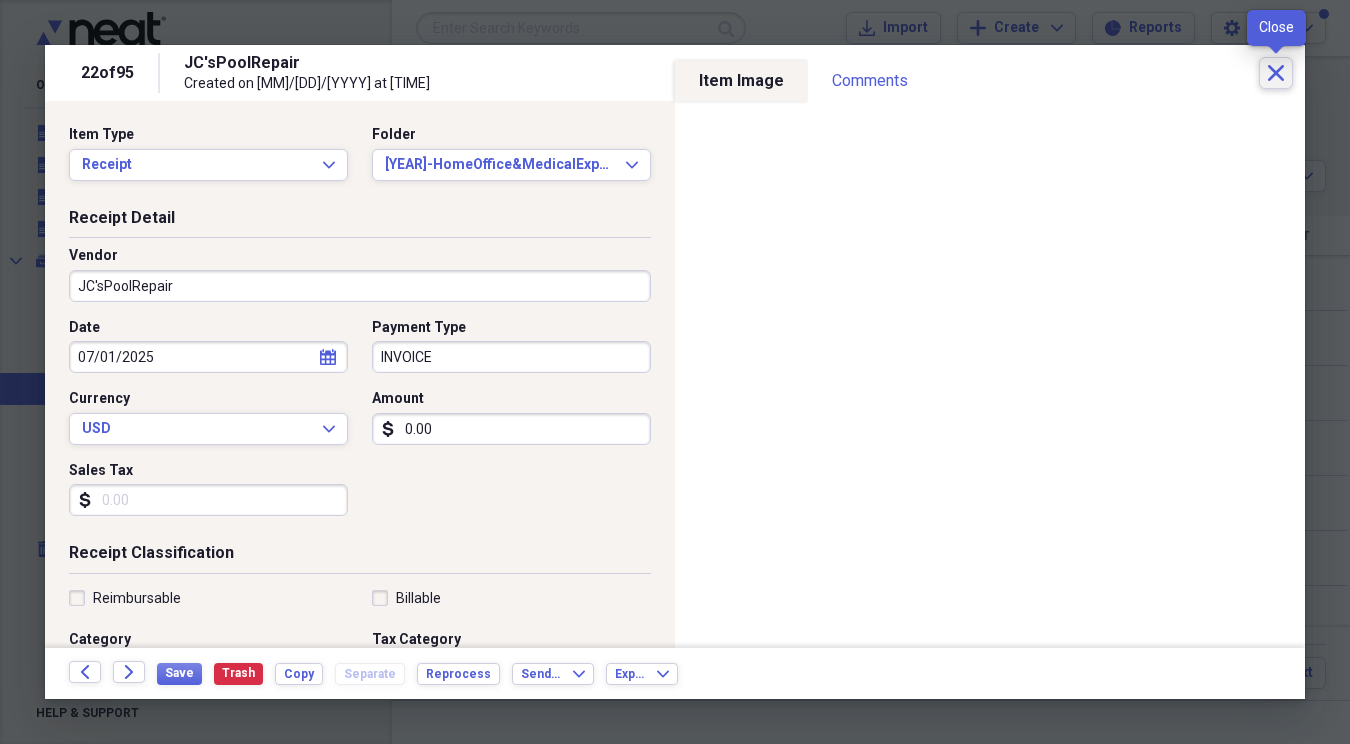 click 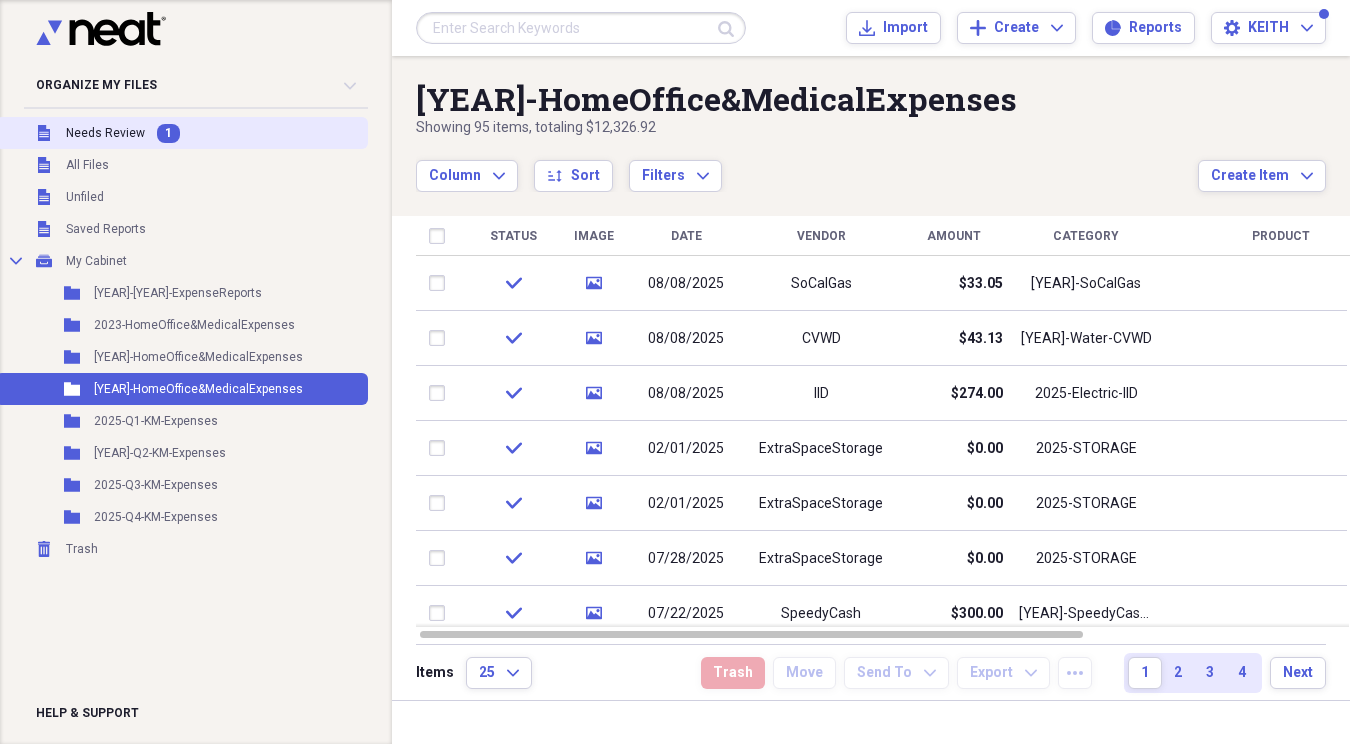 click on "Needs Review" at bounding box center [105, 133] 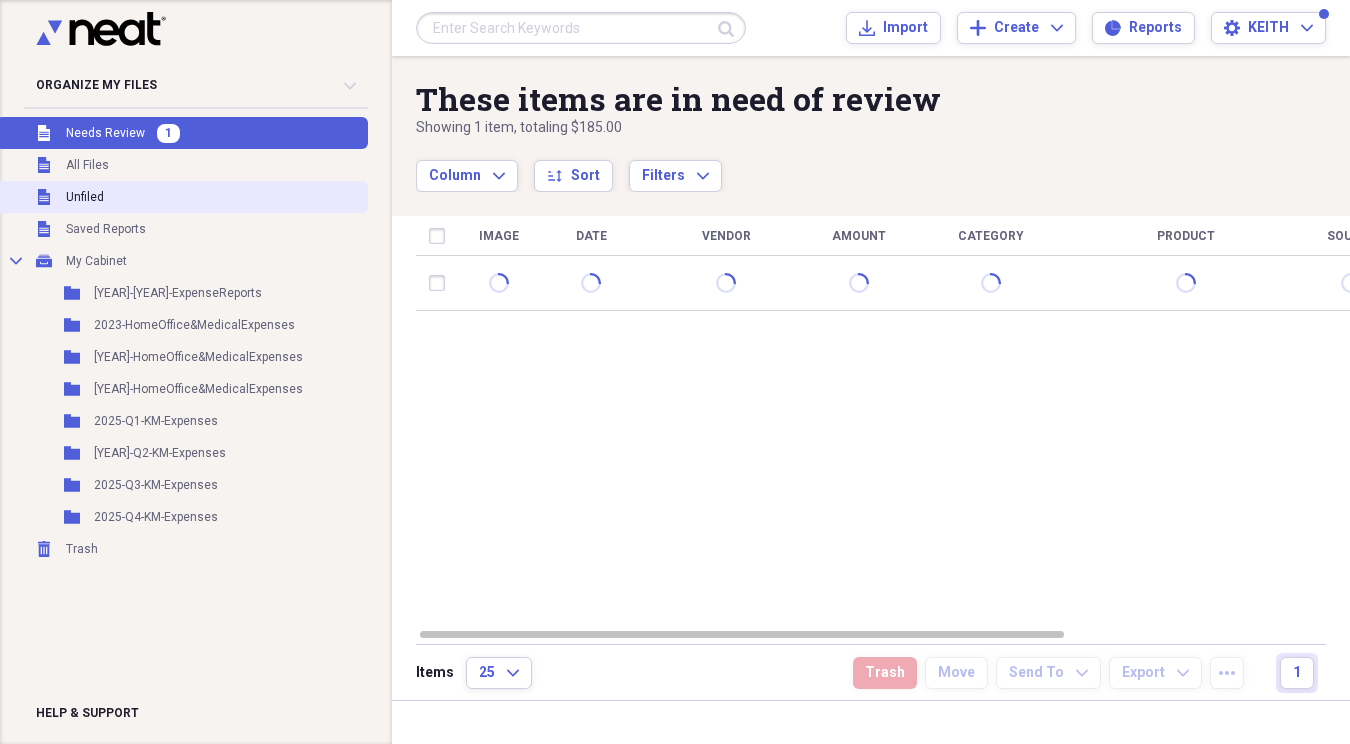 click on "Unfiled" at bounding box center [85, 197] 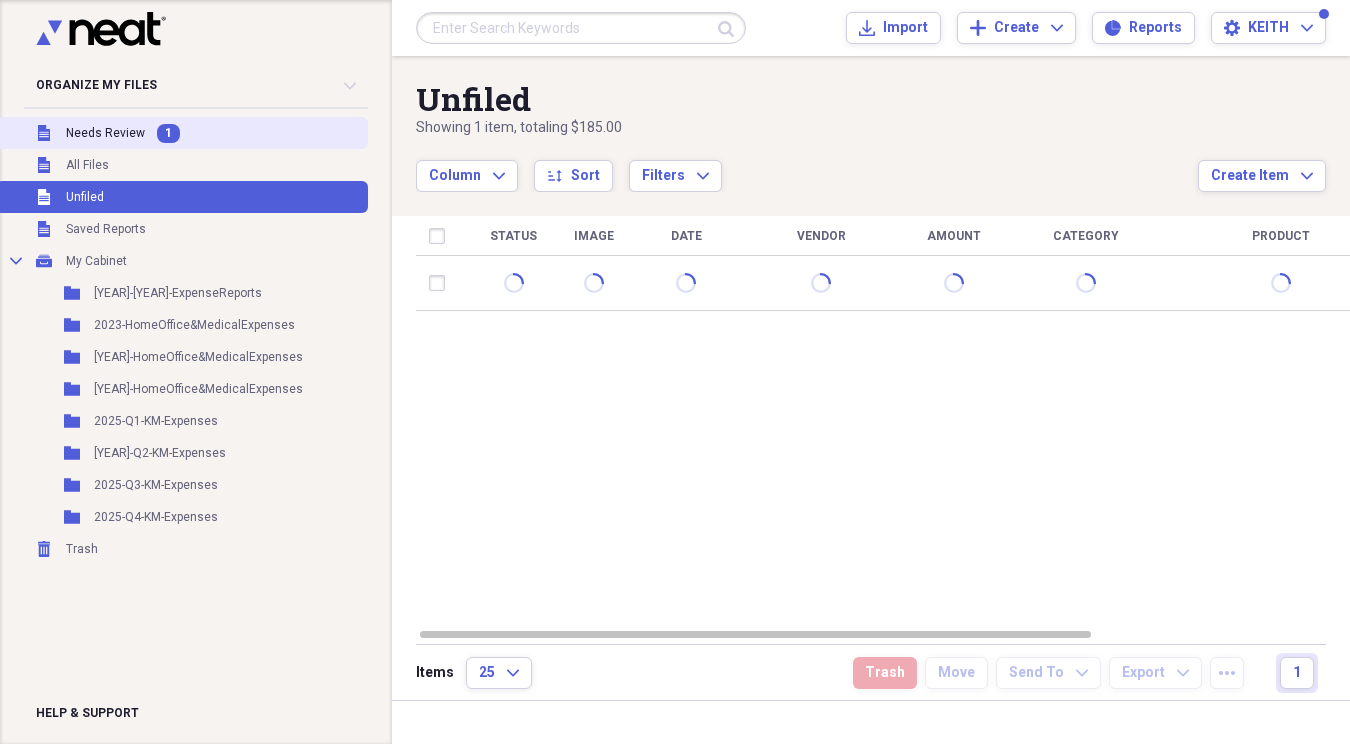 click on "Needs Review" at bounding box center (105, 133) 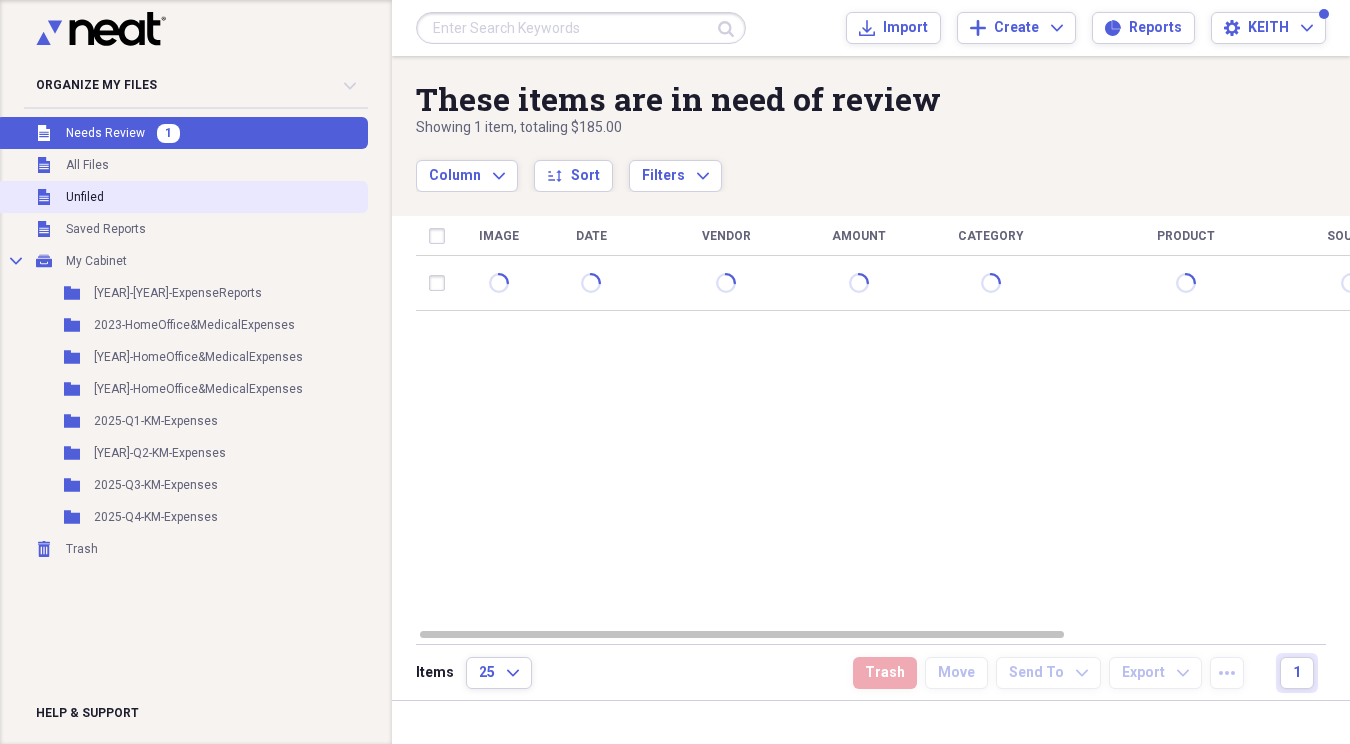click on "Unfiled" at bounding box center (85, 197) 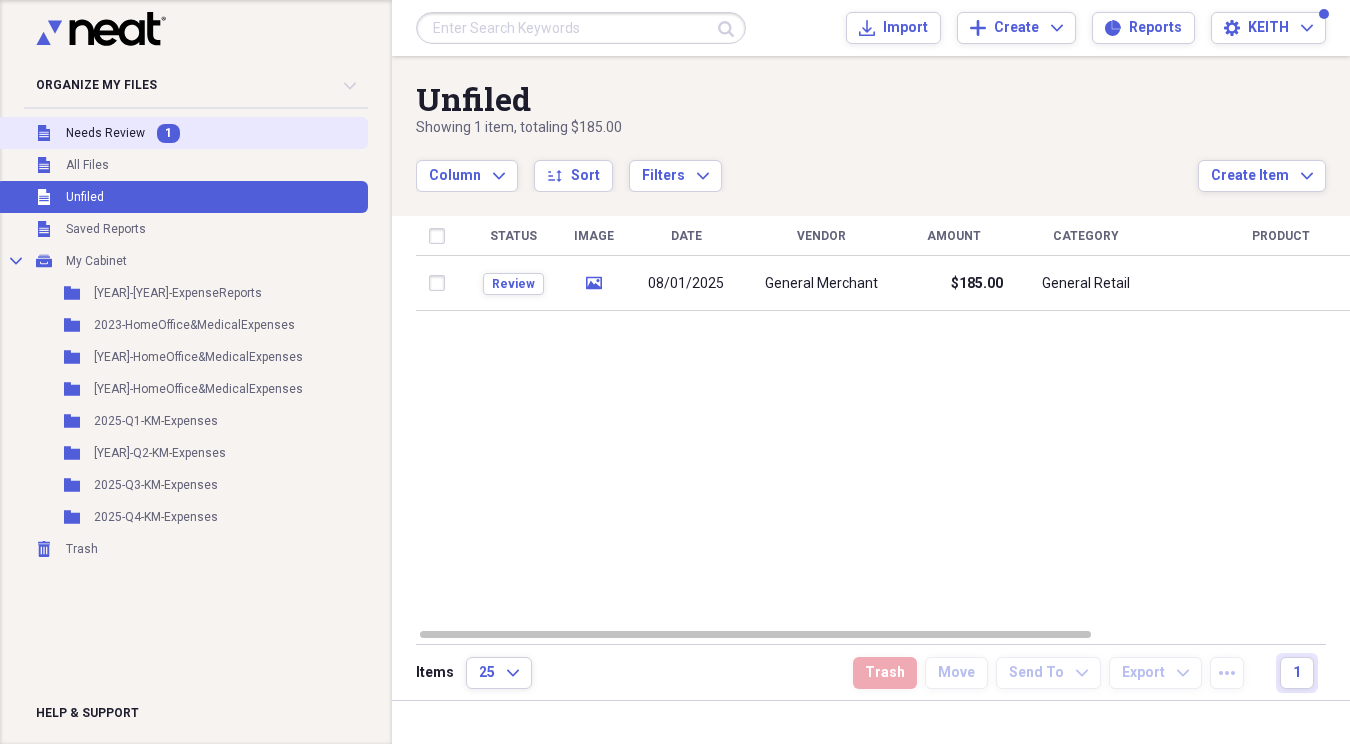 click on "Needs Review" at bounding box center (105, 133) 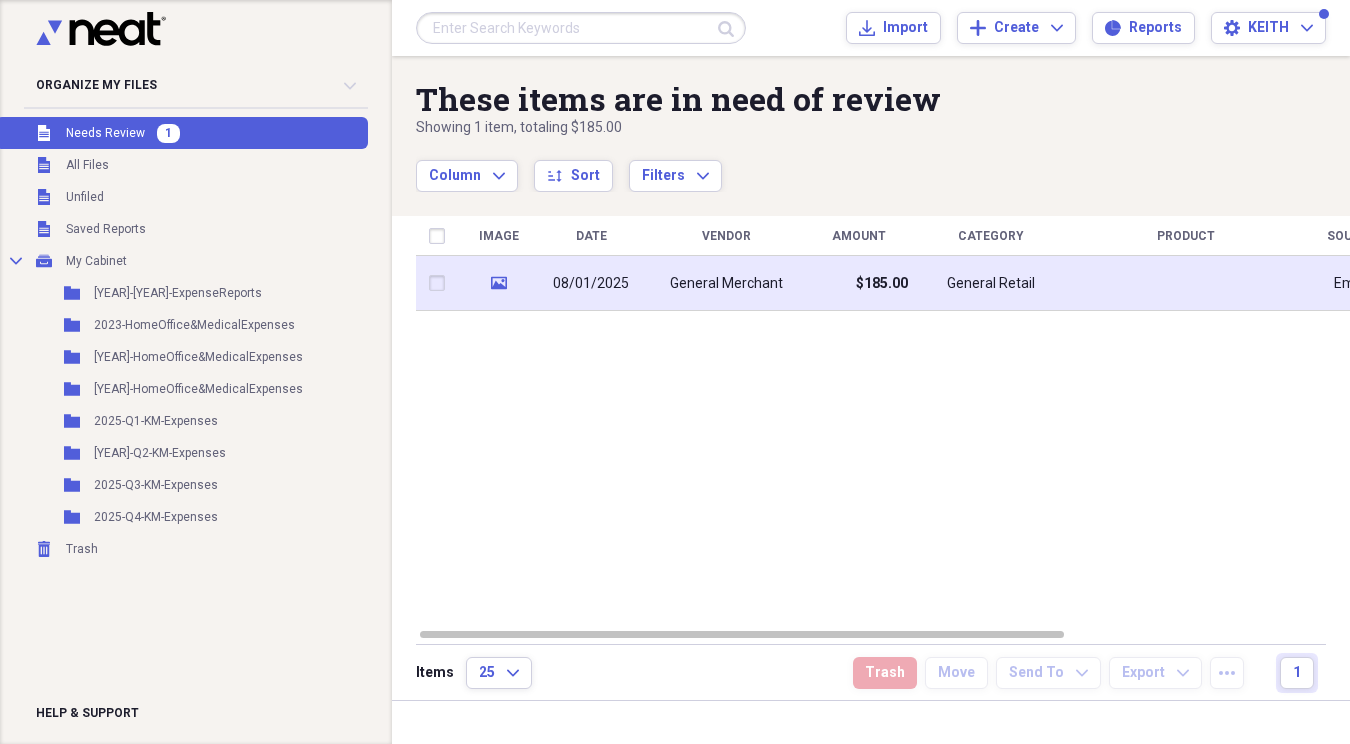 click on "media" 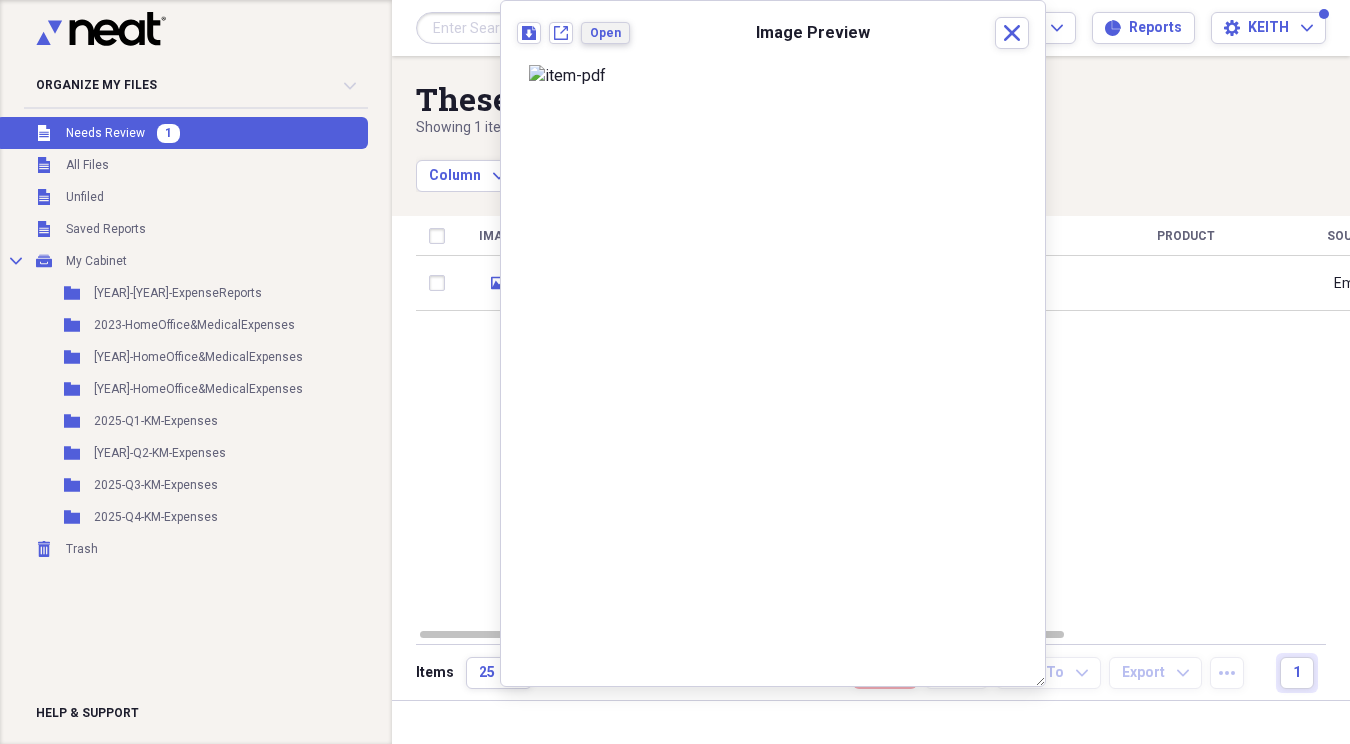 click on "Open" at bounding box center [605, 33] 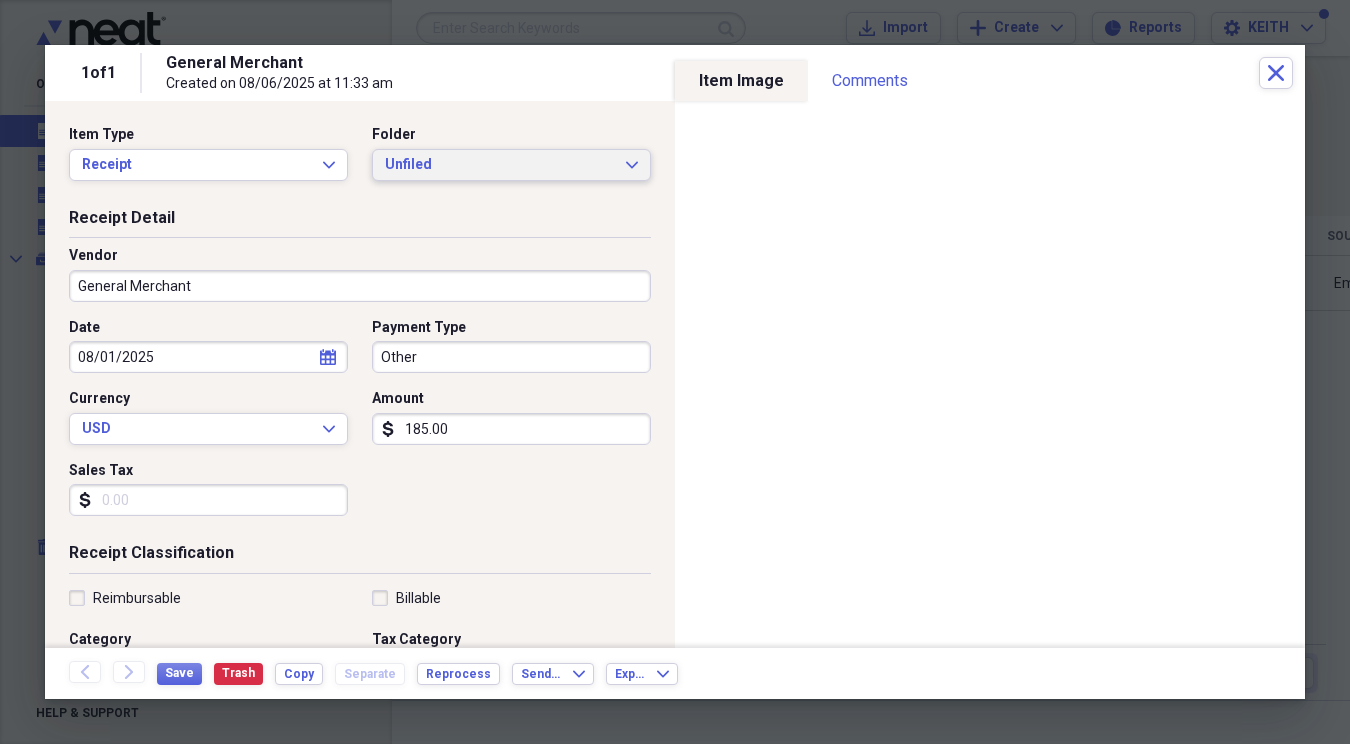 click on "Unfiled Expand" at bounding box center [511, 165] 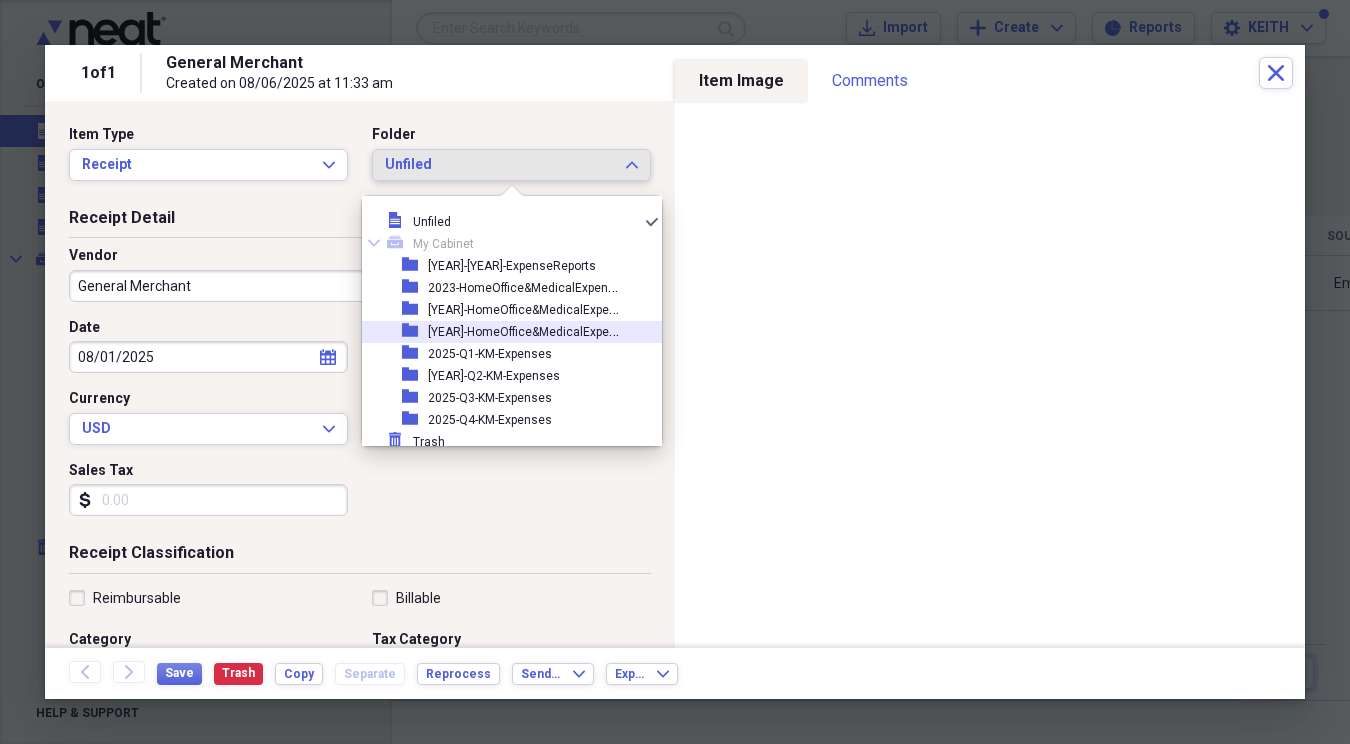 click on "[YEAR]-HomeOffice&MedicalExpenses" at bounding box center (532, 330) 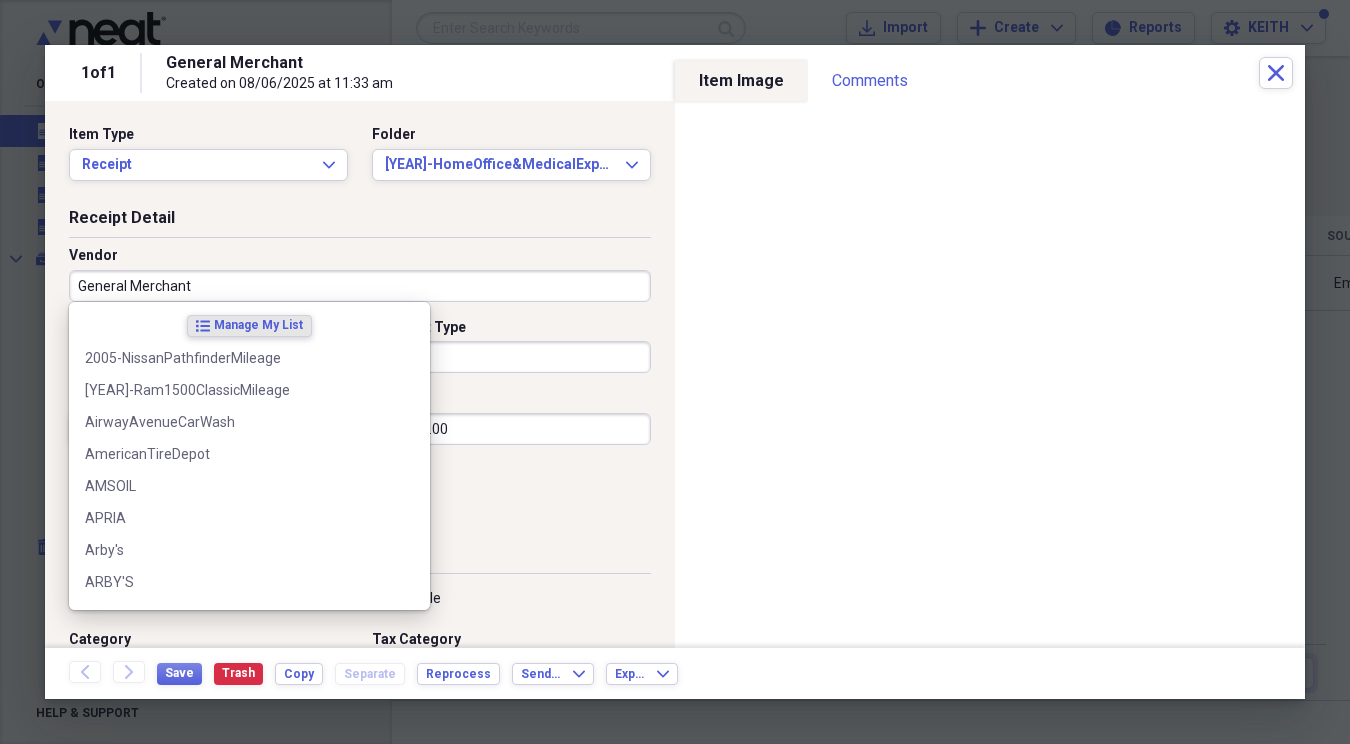 click on "General Merchant" at bounding box center (360, 286) 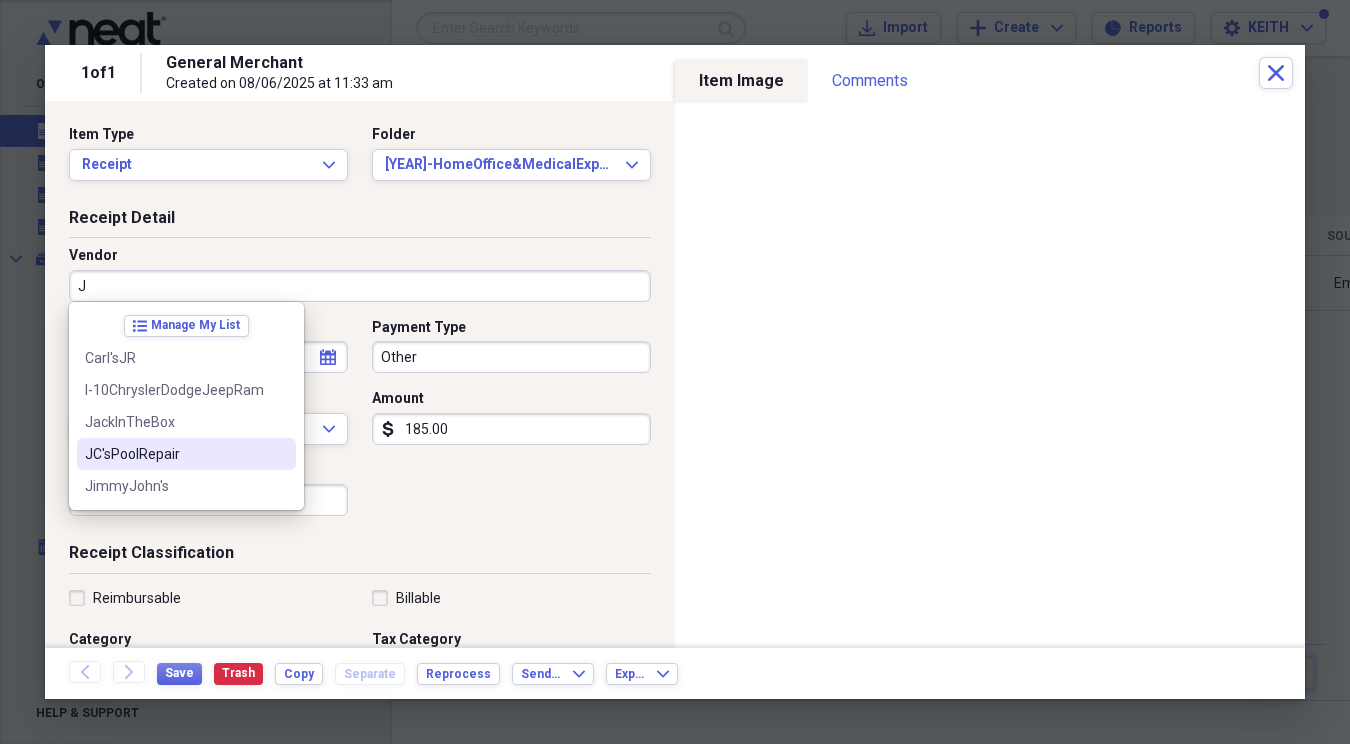 click on "JC'sPoolRepair" at bounding box center [174, 454] 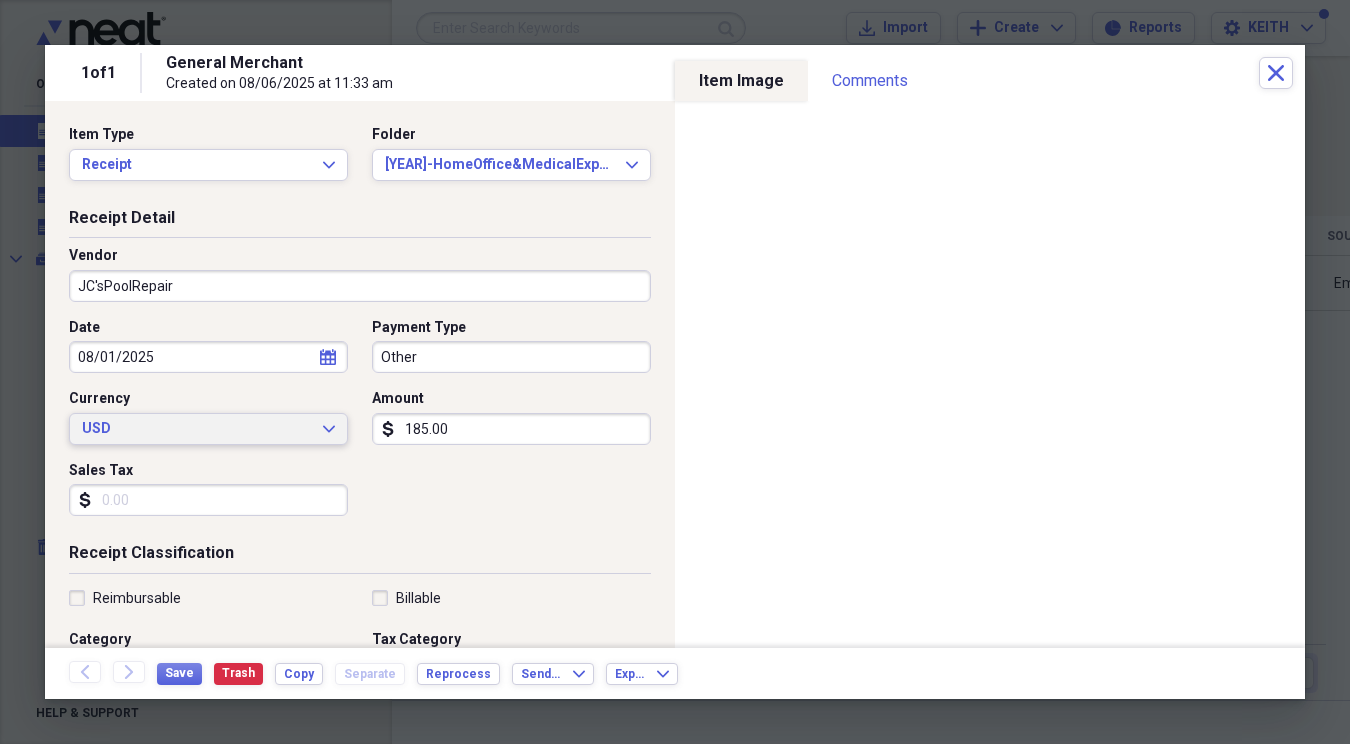 type on "[YEAR]-PoolService-[NUMBER] [STREET]" 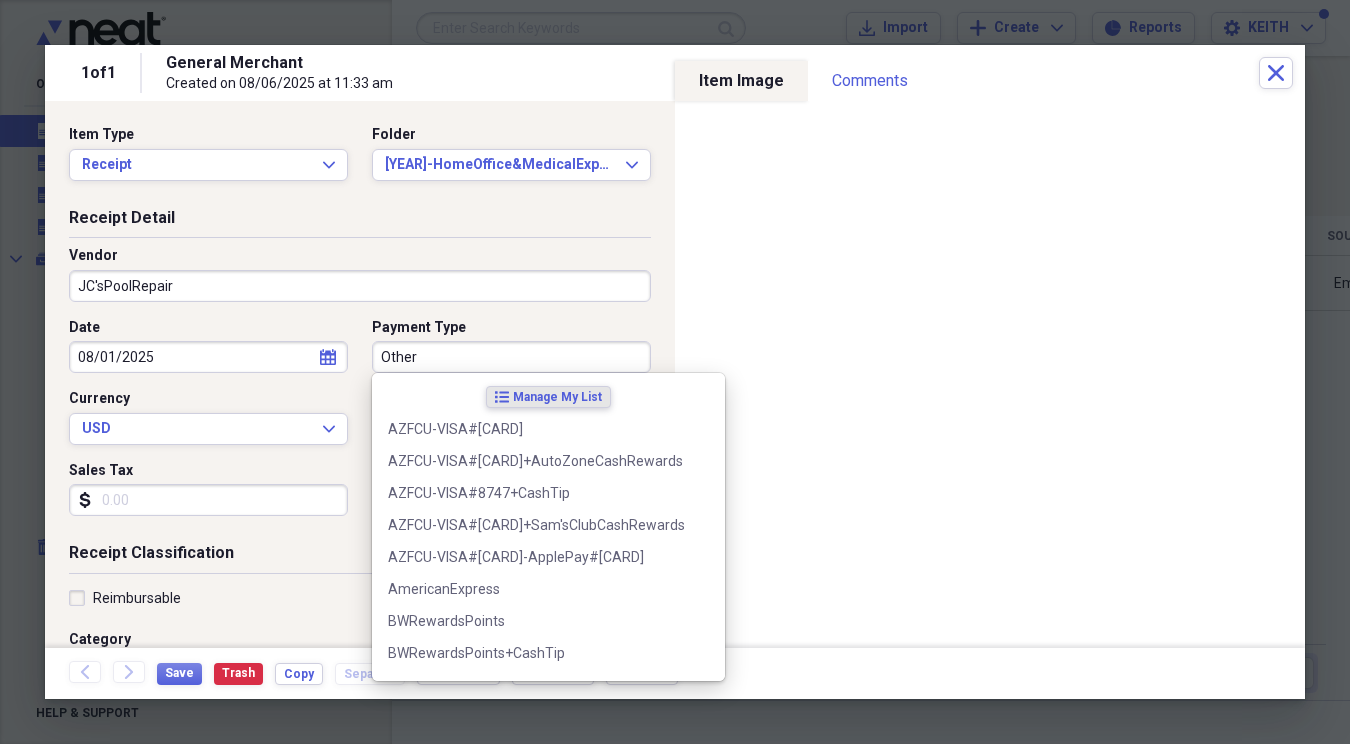 click on "Other" at bounding box center (511, 357) 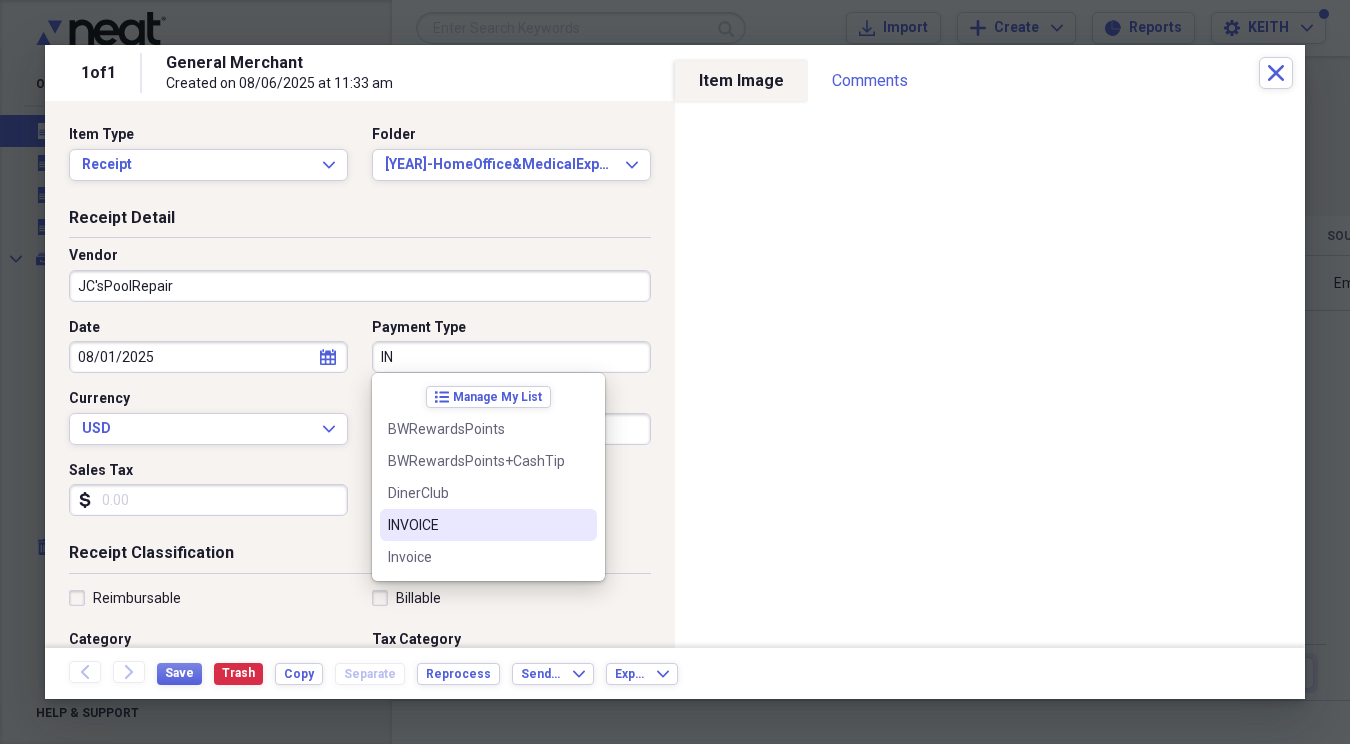 click on "INVOICE" at bounding box center [476, 525] 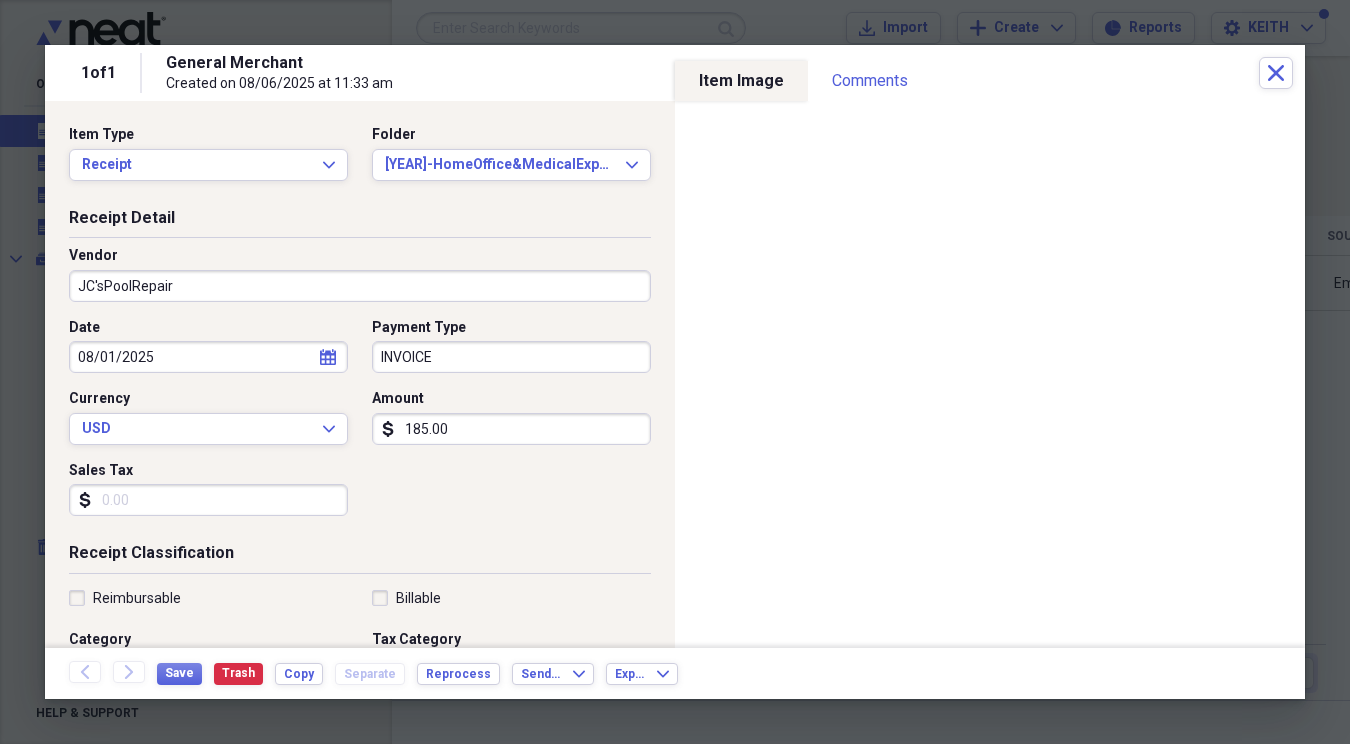 click on "185.00" at bounding box center (511, 429) 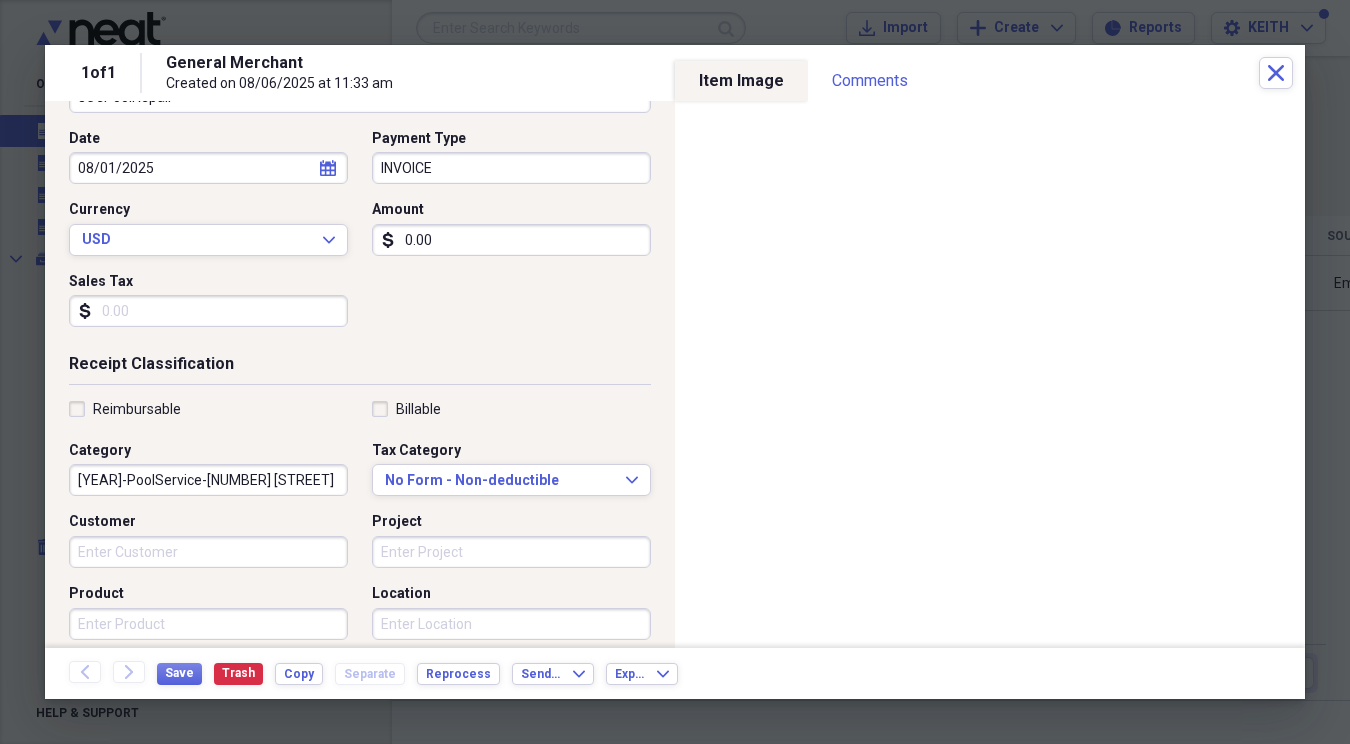 scroll, scrollTop: 207, scrollLeft: 0, axis: vertical 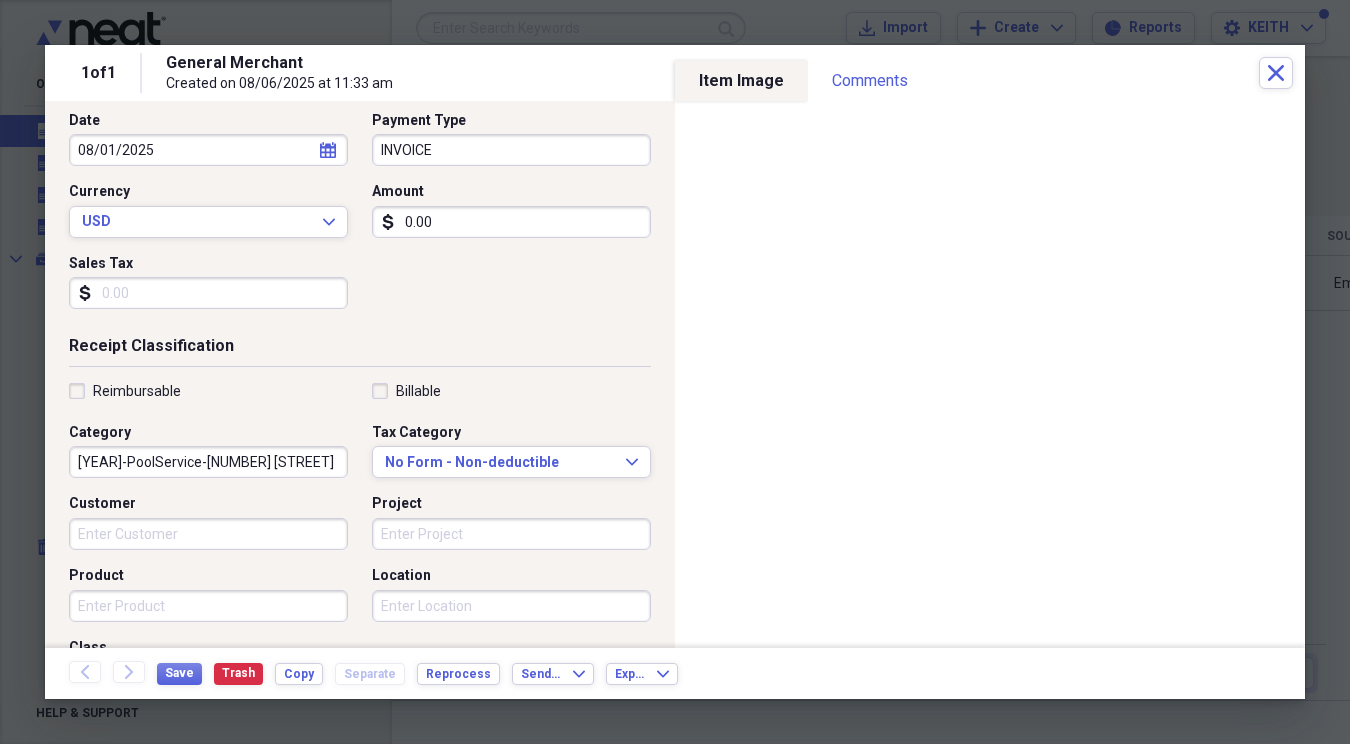 type on "0.00" 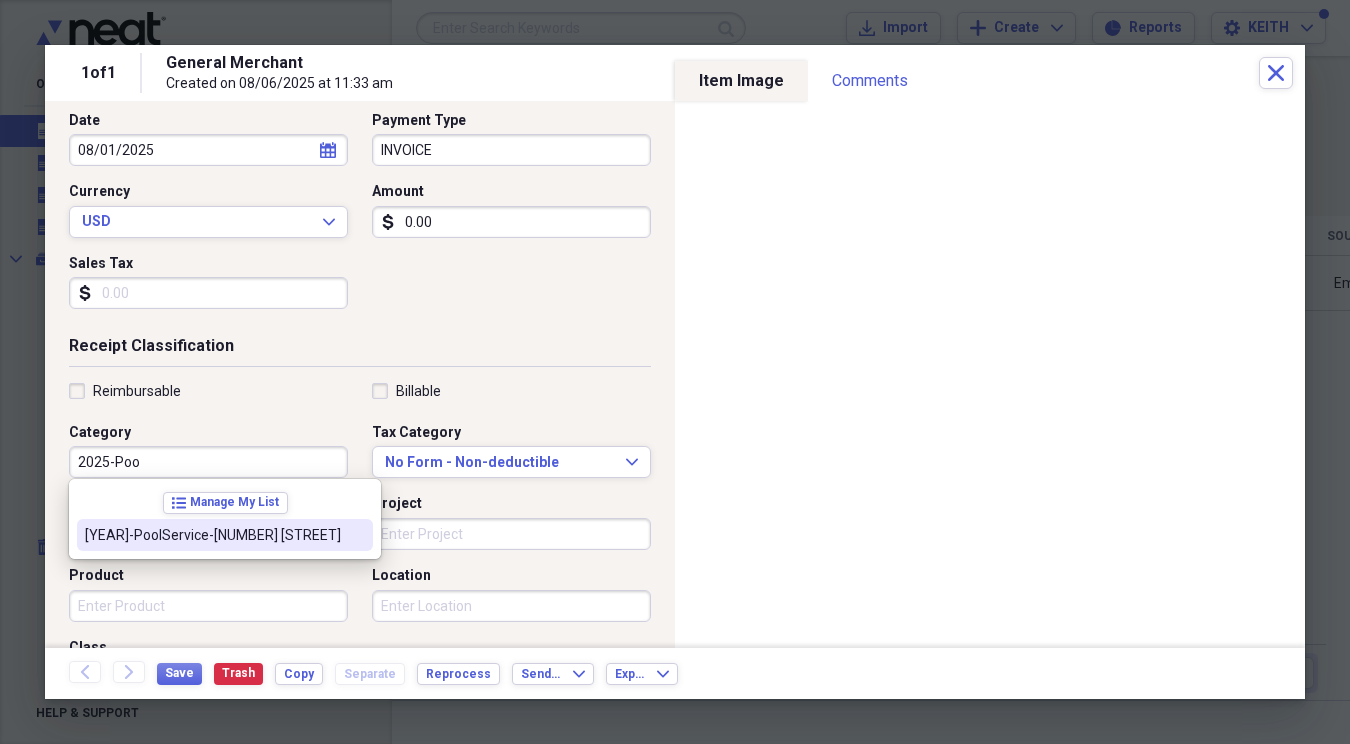 click on "[YEAR]-PoolService-[NUMBER] [STREET]" at bounding box center [213, 535] 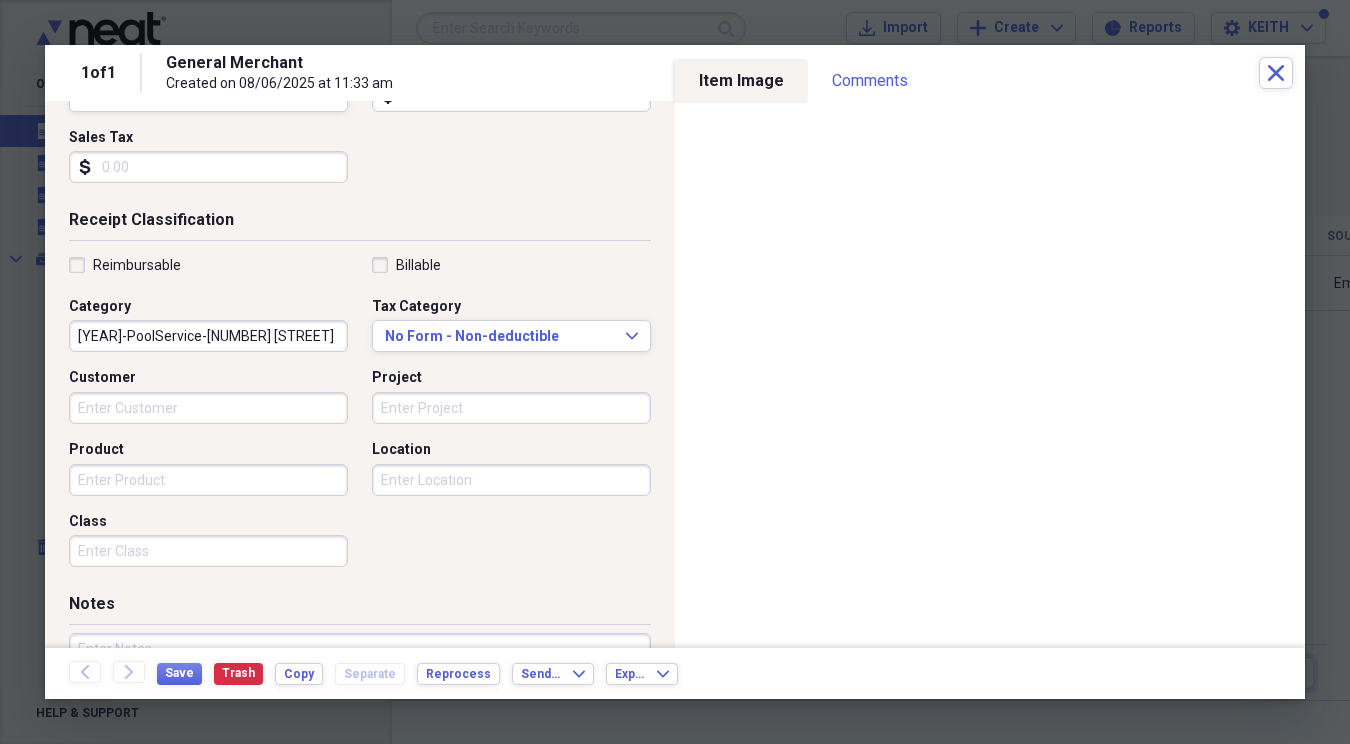 scroll, scrollTop: 473, scrollLeft: 0, axis: vertical 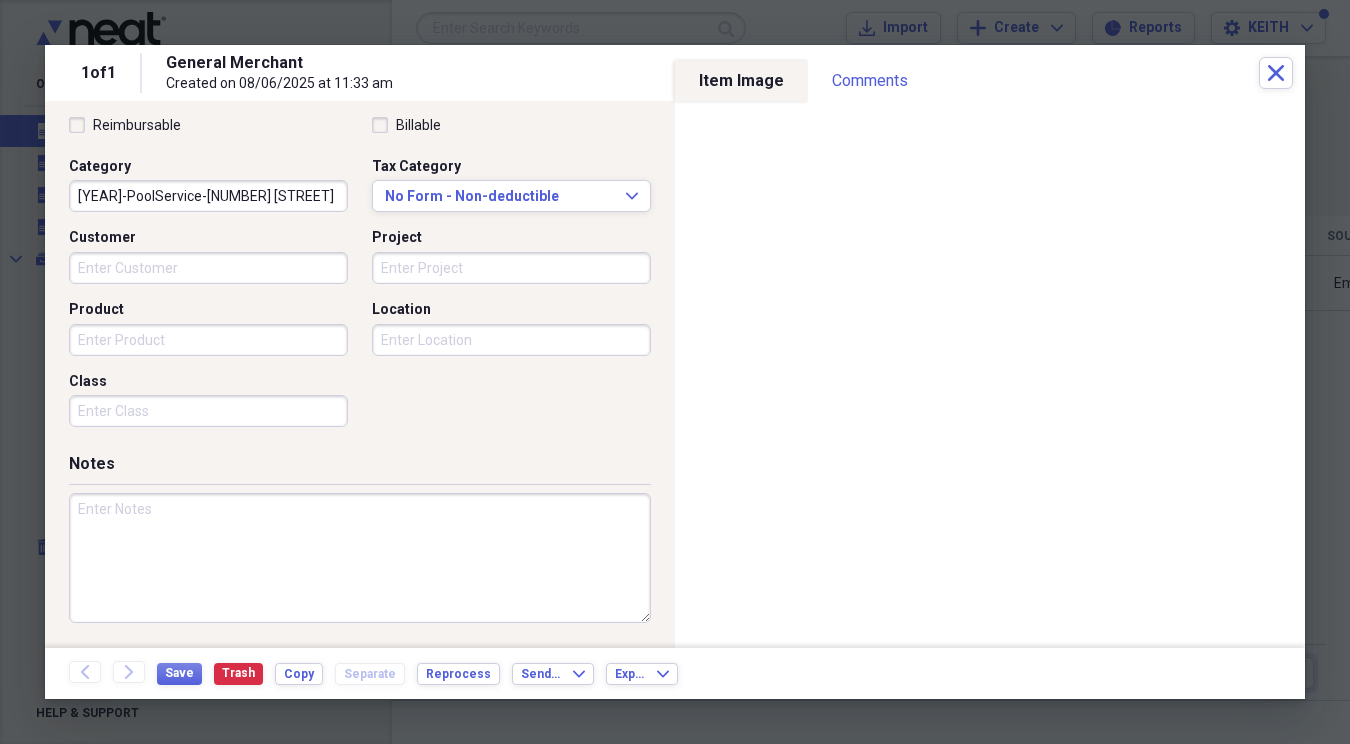paste on "[NUMBER] [STREET], [CITY], [STATE] [ZIP] / [MONTH] [YEAR] POOL SERVICE" 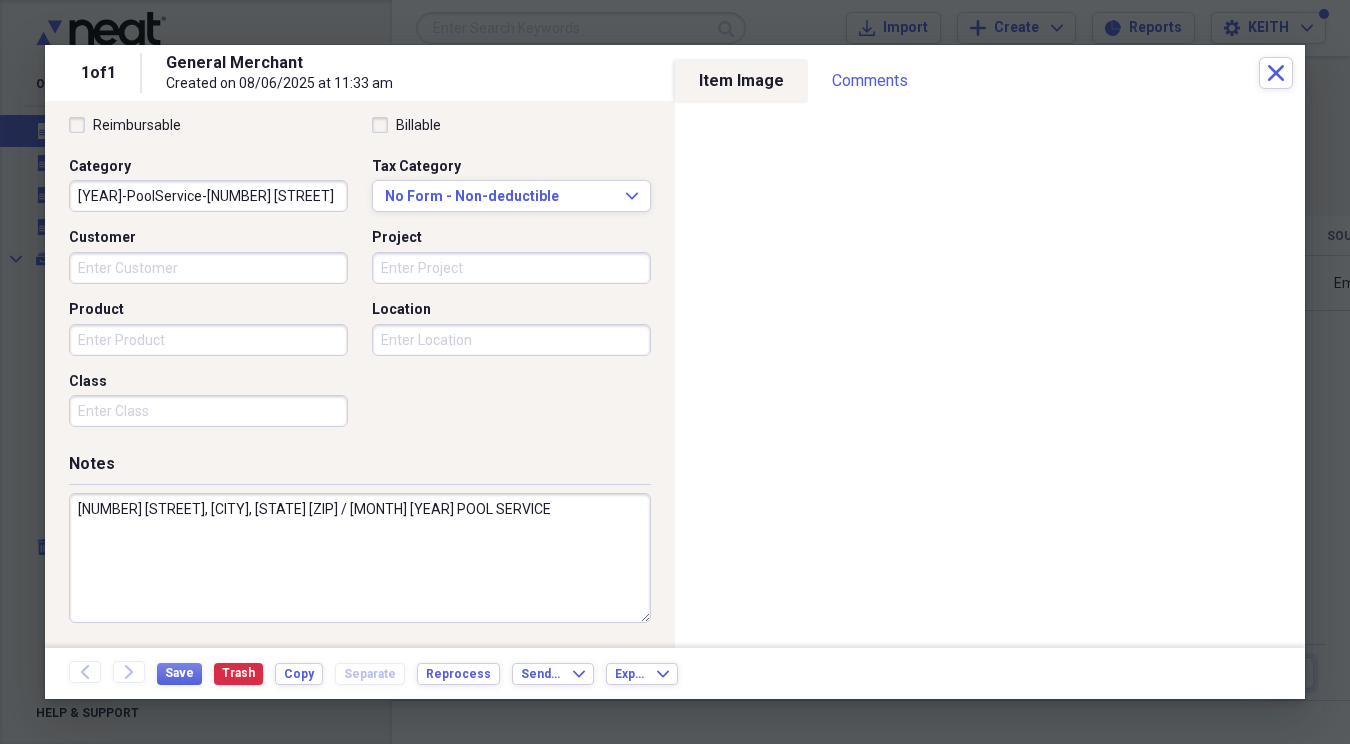 click on "[NUMBER] [STREET], [CITY], [STATE] [ZIP] / [MONTH] [YEAR] POOL SERVICE" at bounding box center (360, 558) 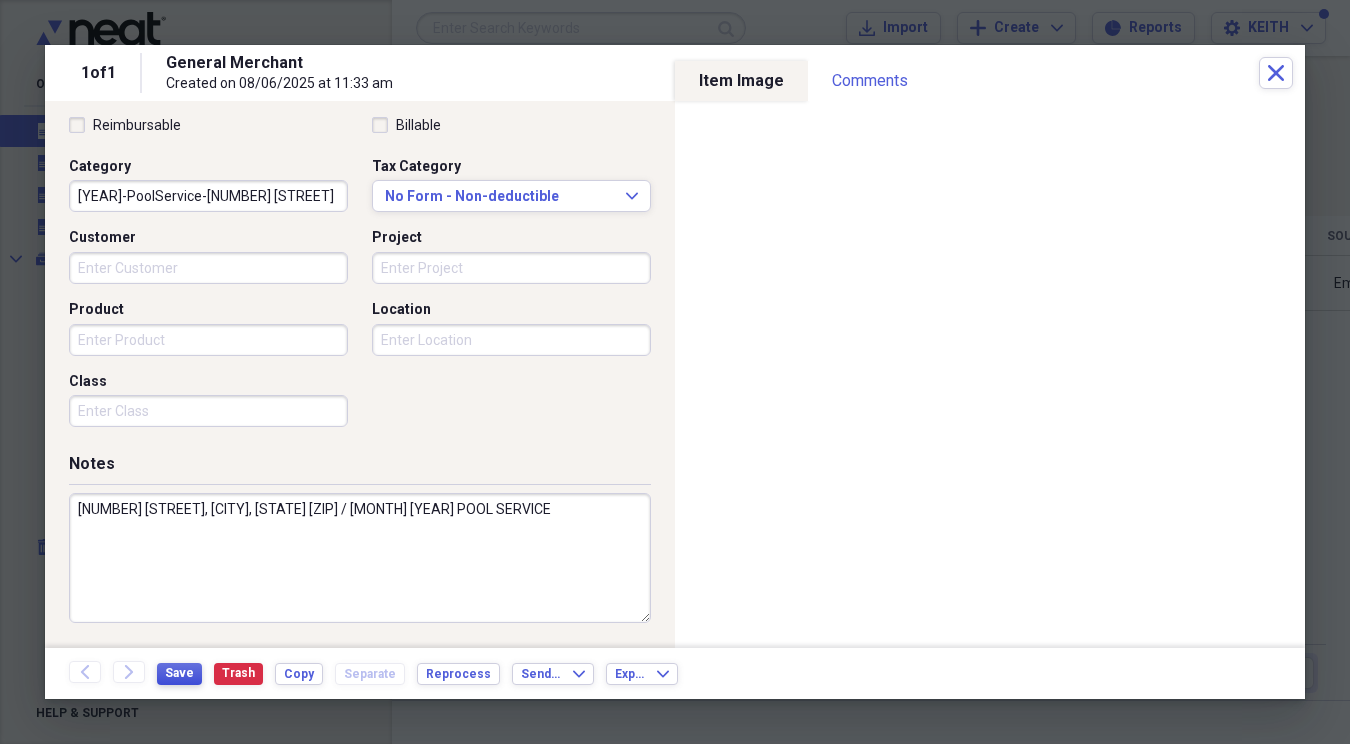 type on "[NUMBER] [STREET], [CITY], [STATE] [ZIP] / [MONTH] [YEAR] POOL SERVICE" 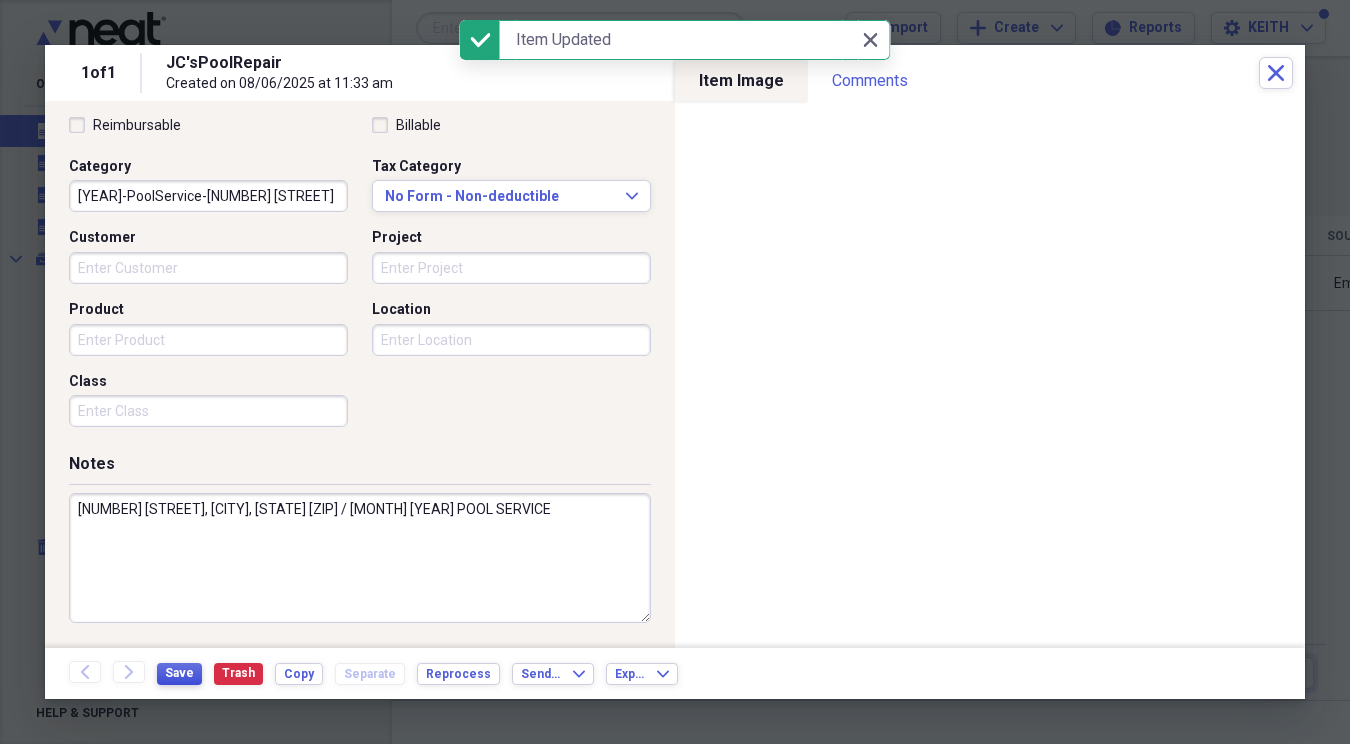 scroll, scrollTop: 0, scrollLeft: 0, axis: both 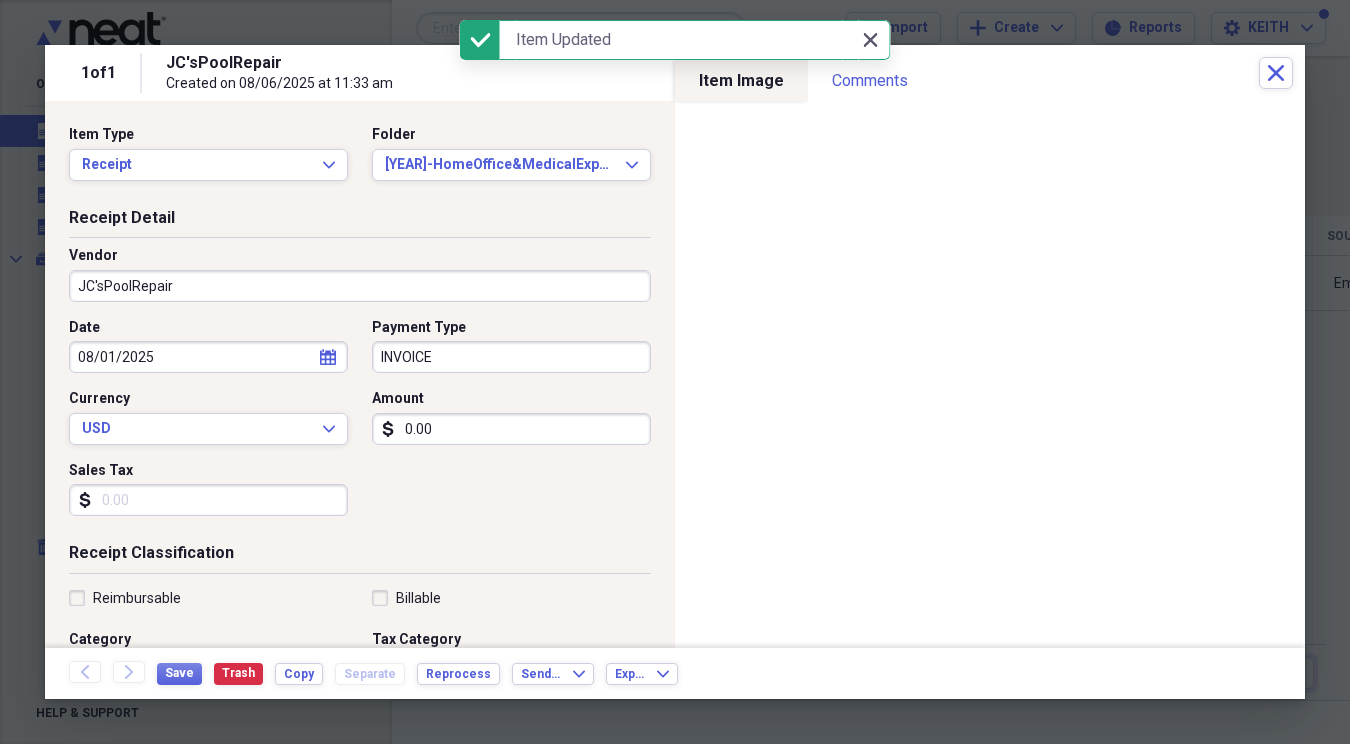 click 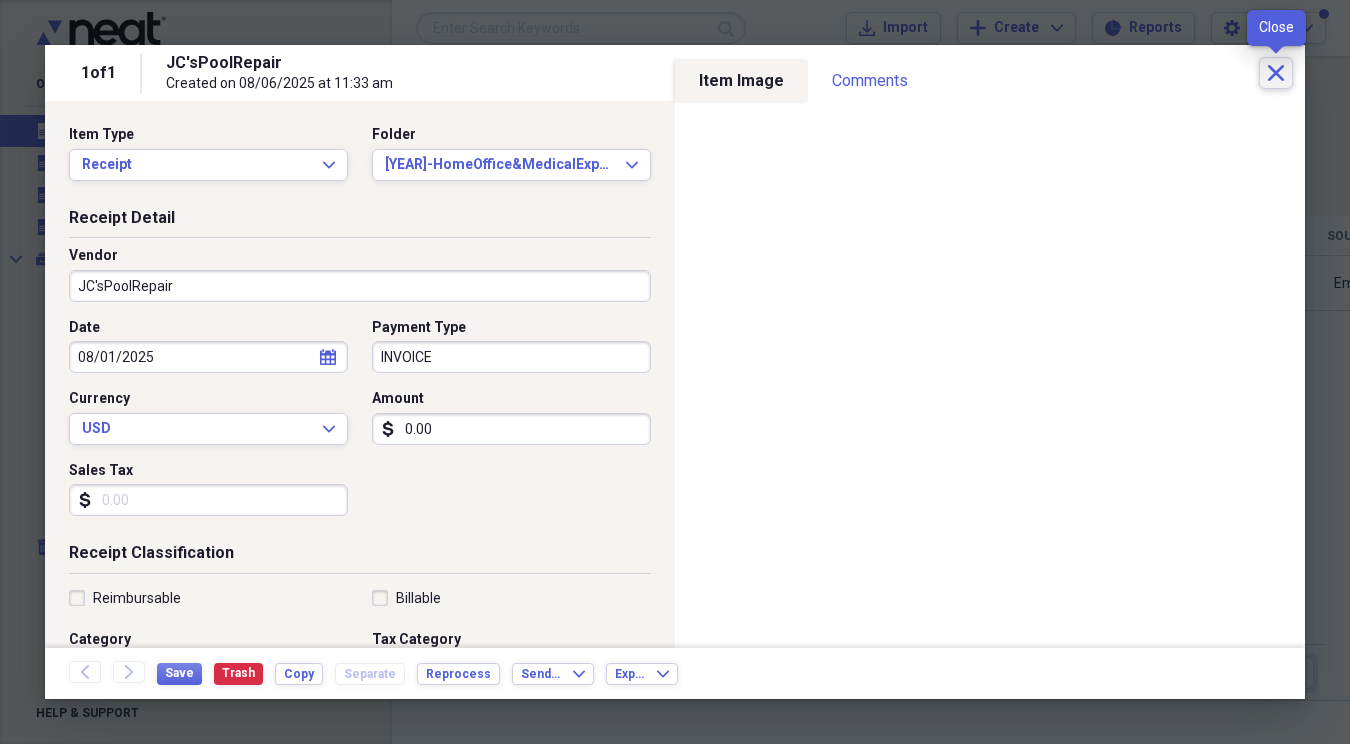click on "Close" 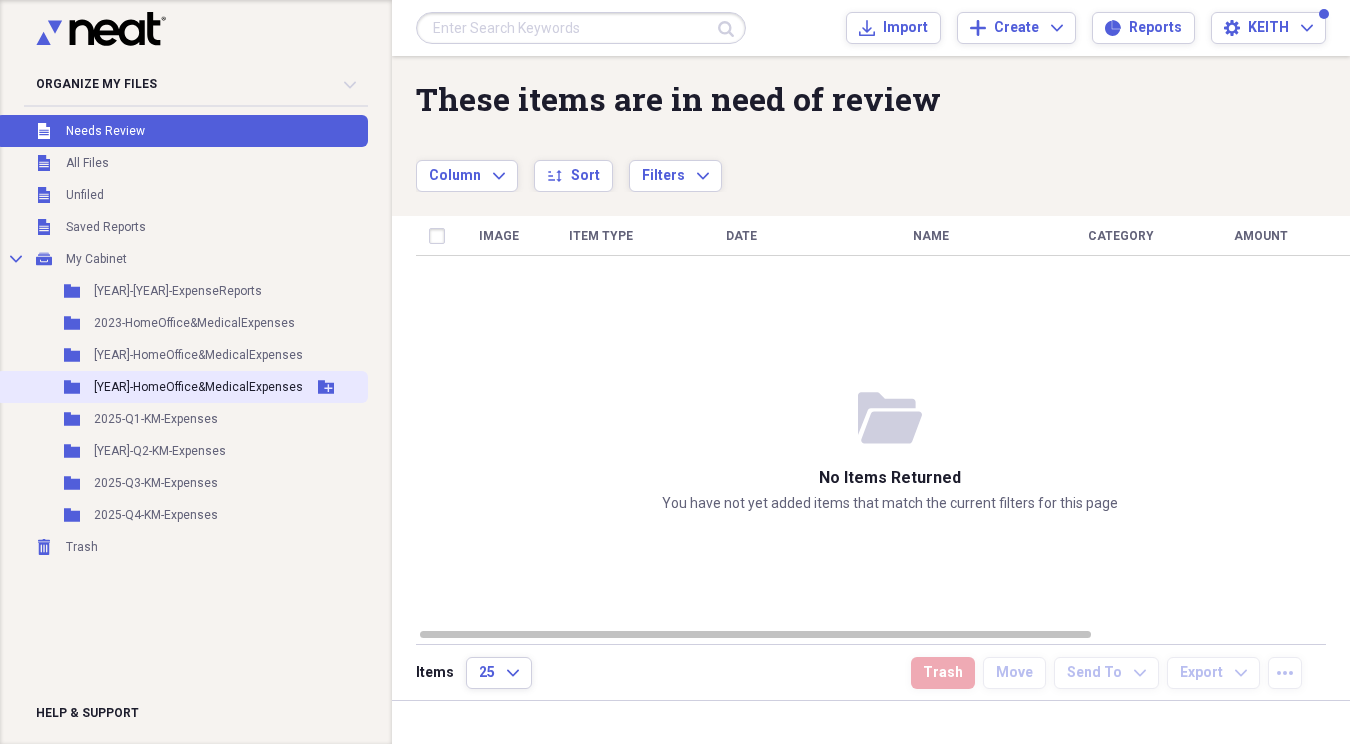 click on "Folder [YEAR]-HomeOffice&MedicalExpenses Add Folder" at bounding box center [182, 387] 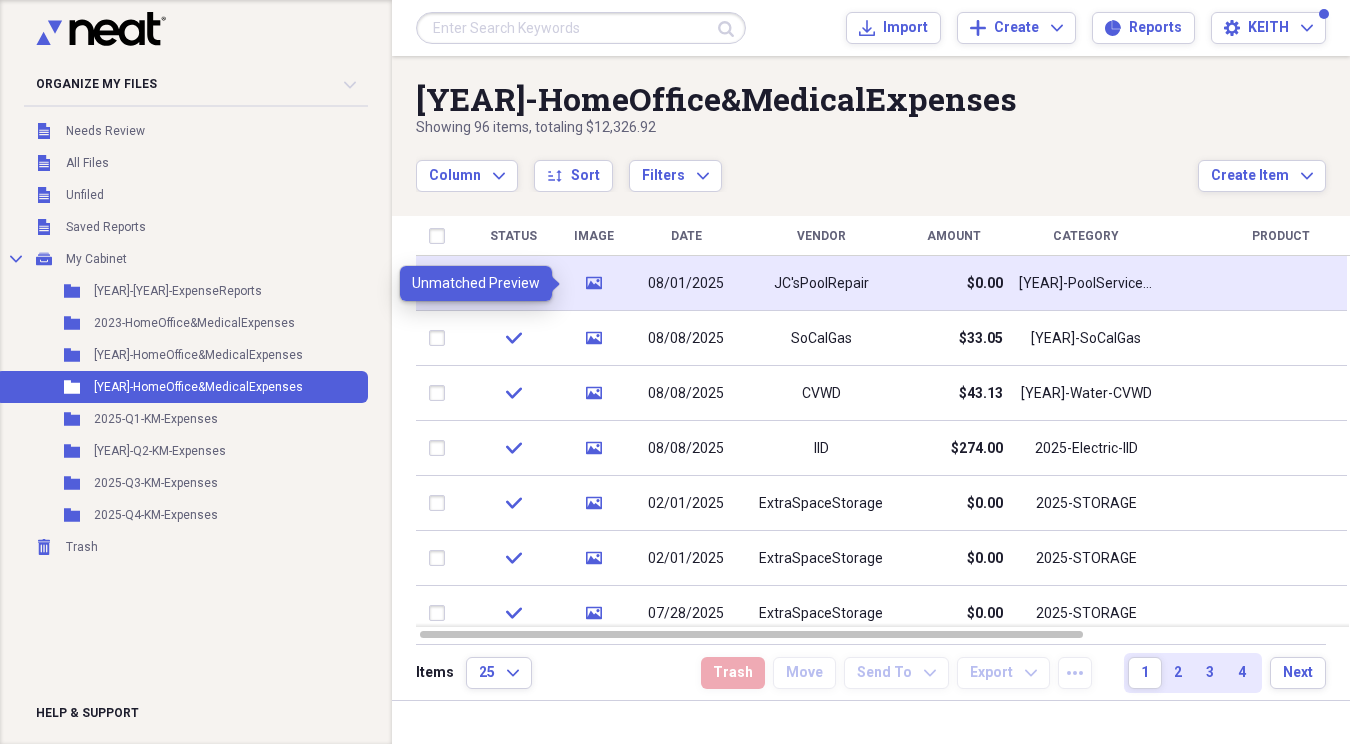 click 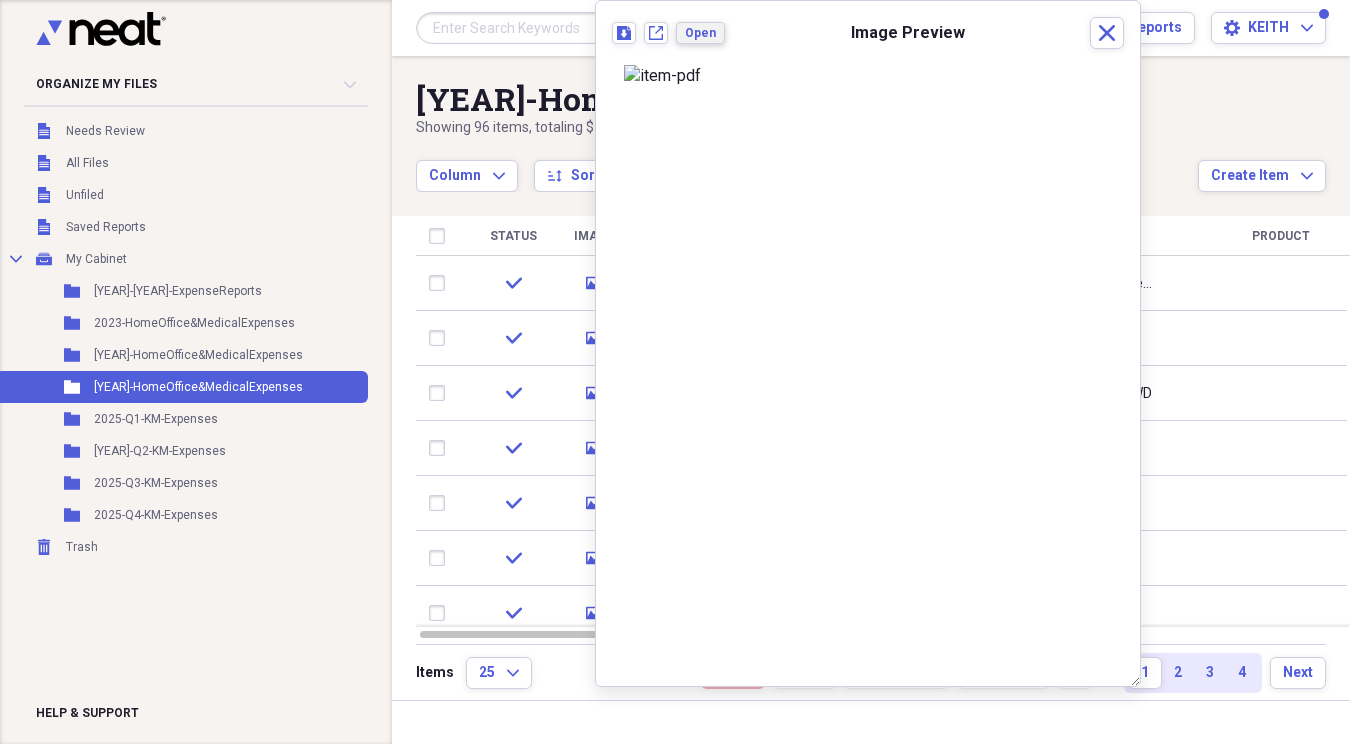 click on "Open" at bounding box center [700, 33] 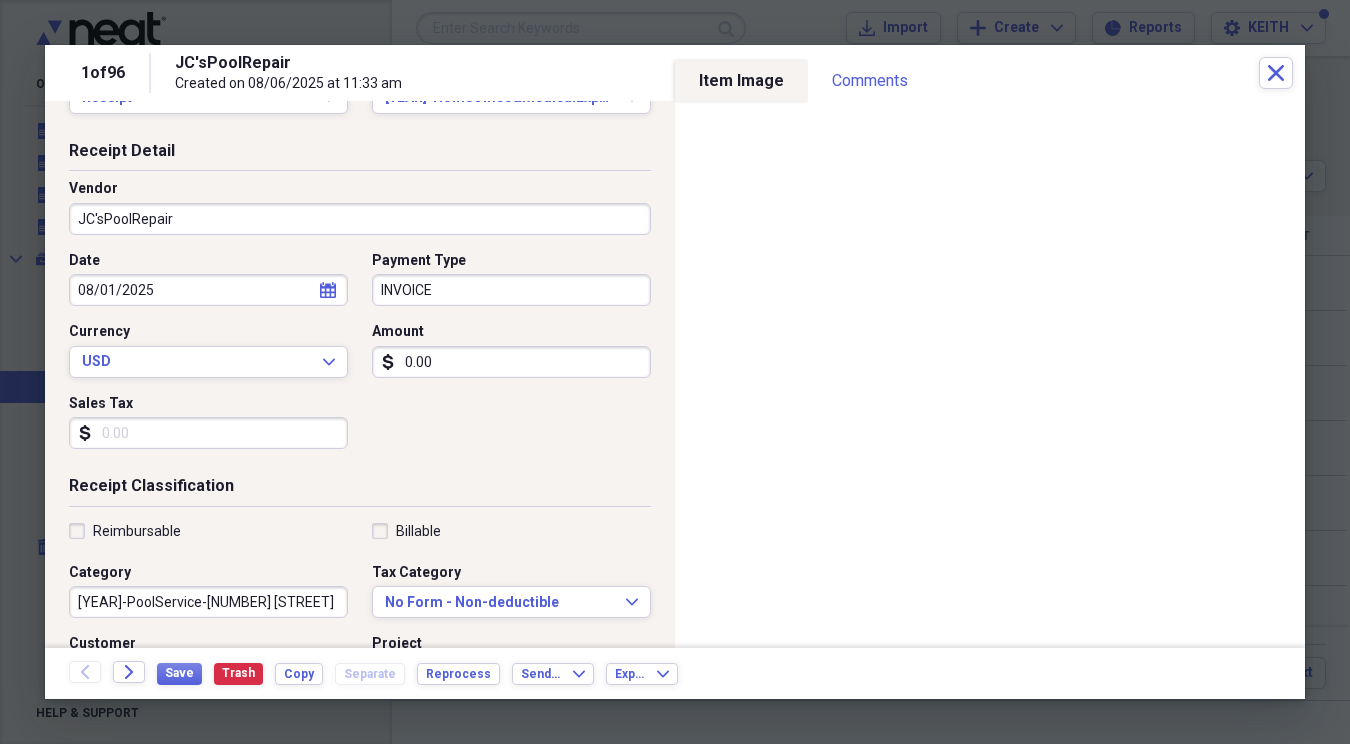 scroll, scrollTop: 0, scrollLeft: 0, axis: both 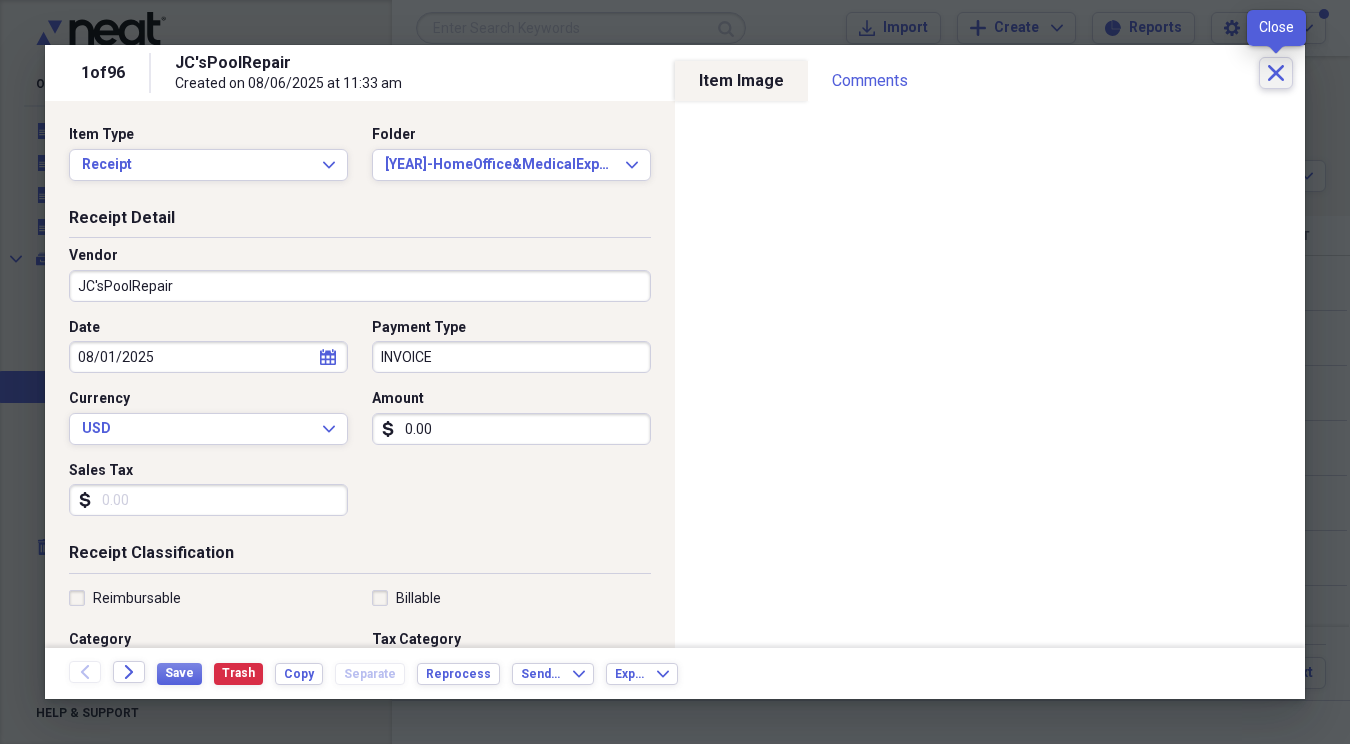 click on "Close" at bounding box center [1276, 73] 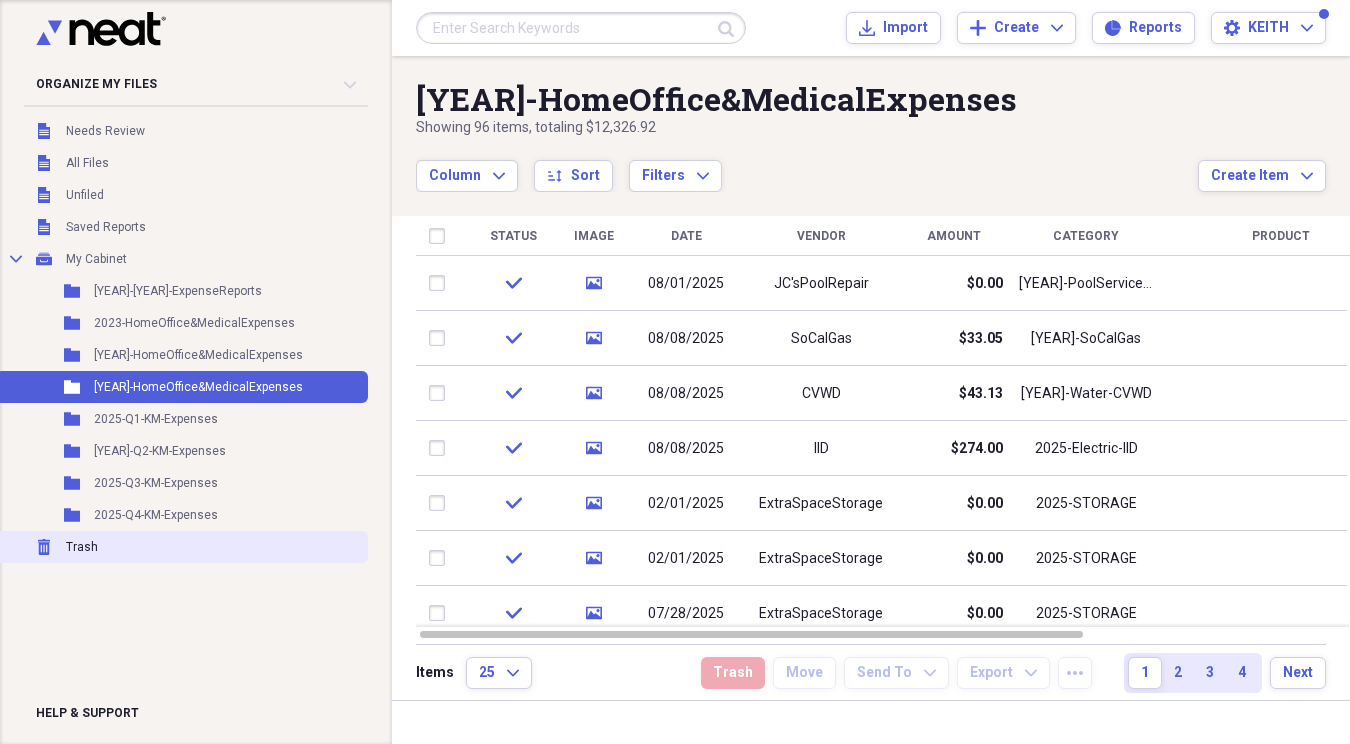 click on "Trash Trash" at bounding box center [182, 547] 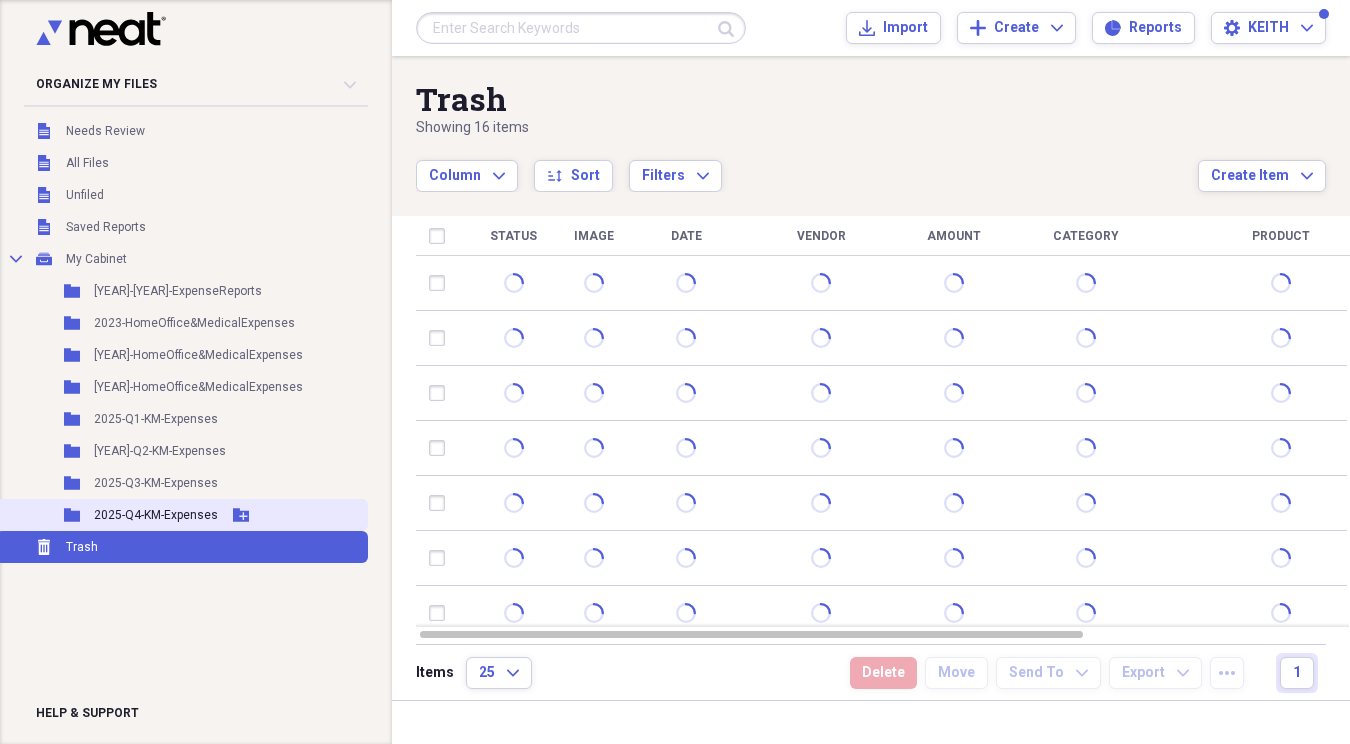click on "2025-Q4-KM-Expenses" at bounding box center (156, 515) 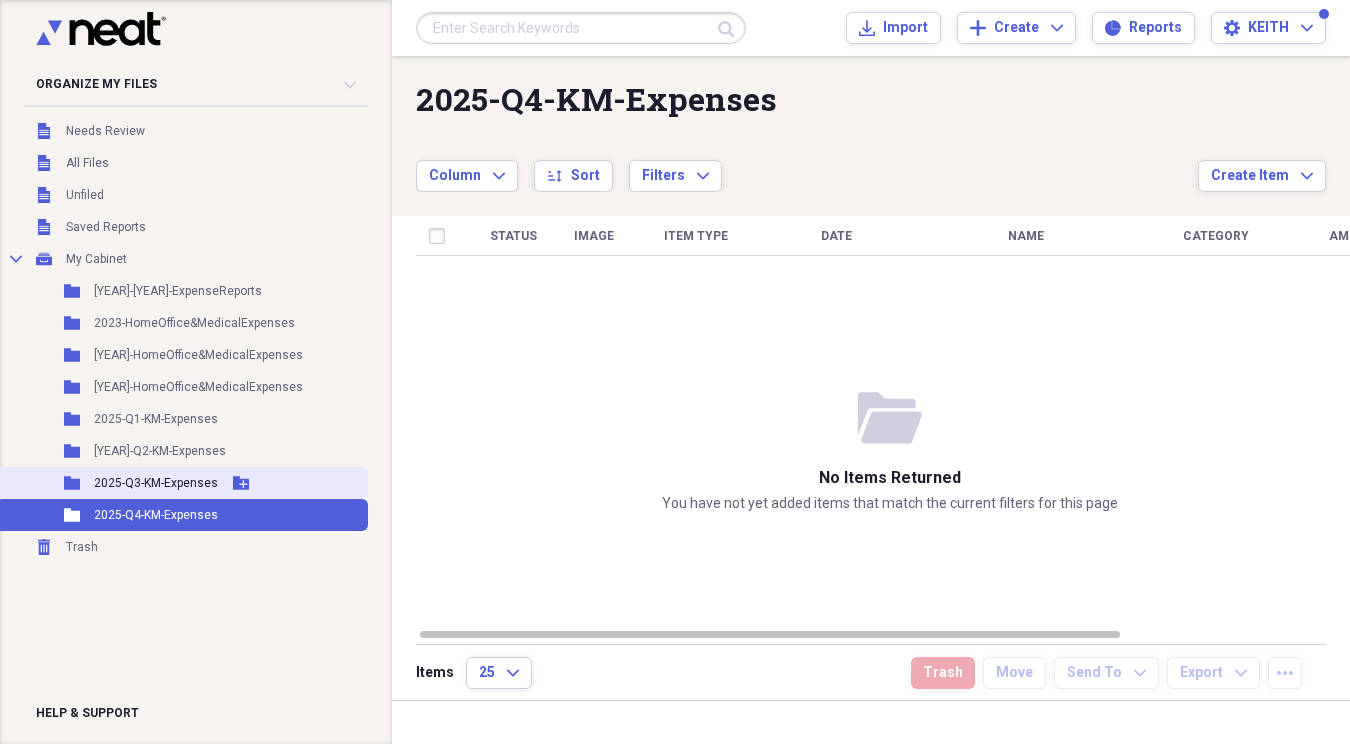 click on "2025-Q3-KM-Expenses" at bounding box center [156, 483] 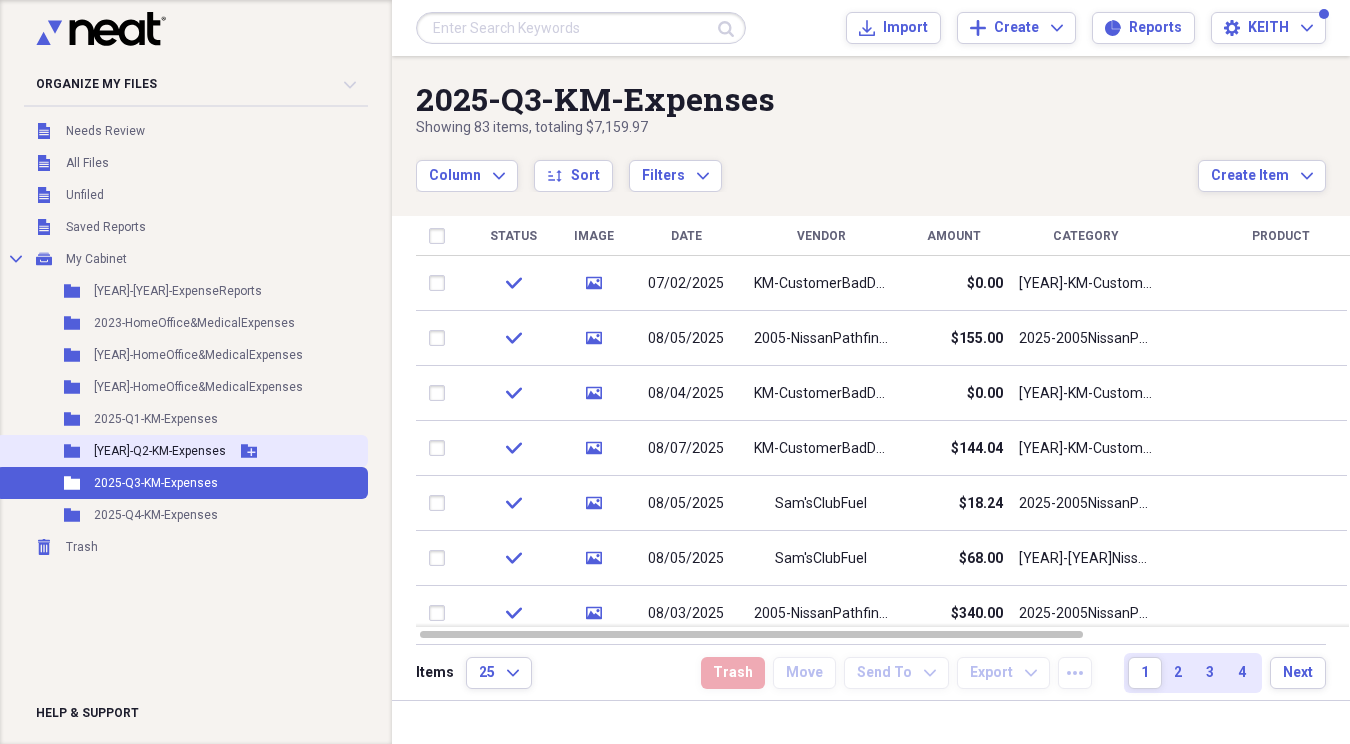 click on "[YEAR]-Q2-KM-Expenses" at bounding box center (160, 451) 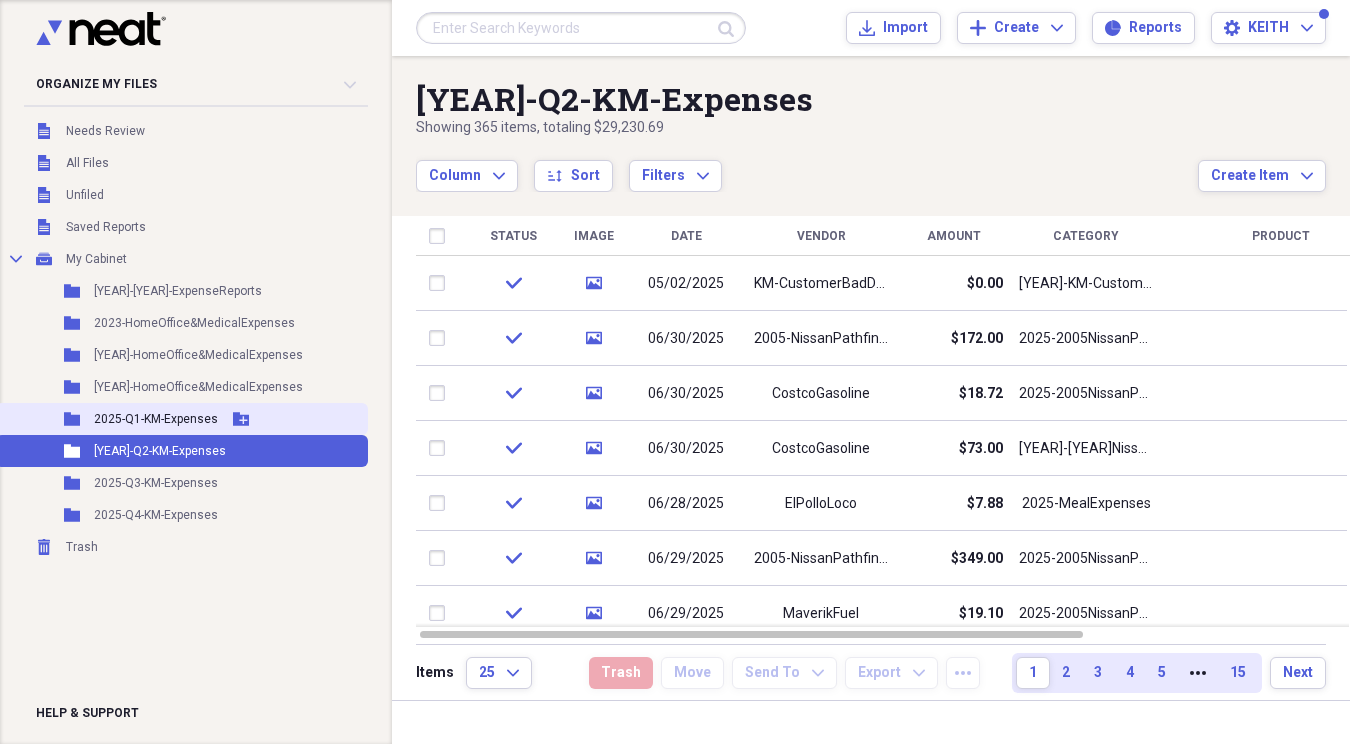 click on "2025-Q1-KM-Expenses" at bounding box center (156, 419) 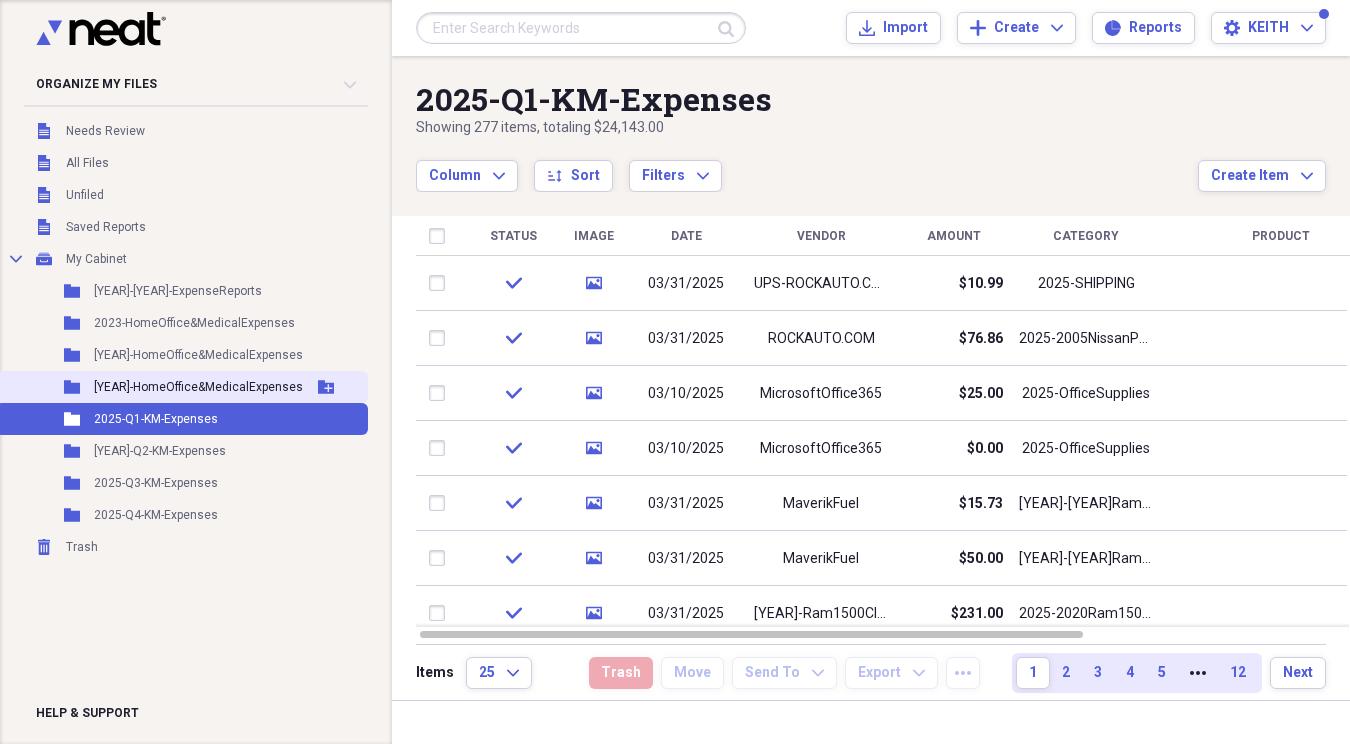 click on "[YEAR]-HomeOffice&MedicalExpenses" at bounding box center [198, 387] 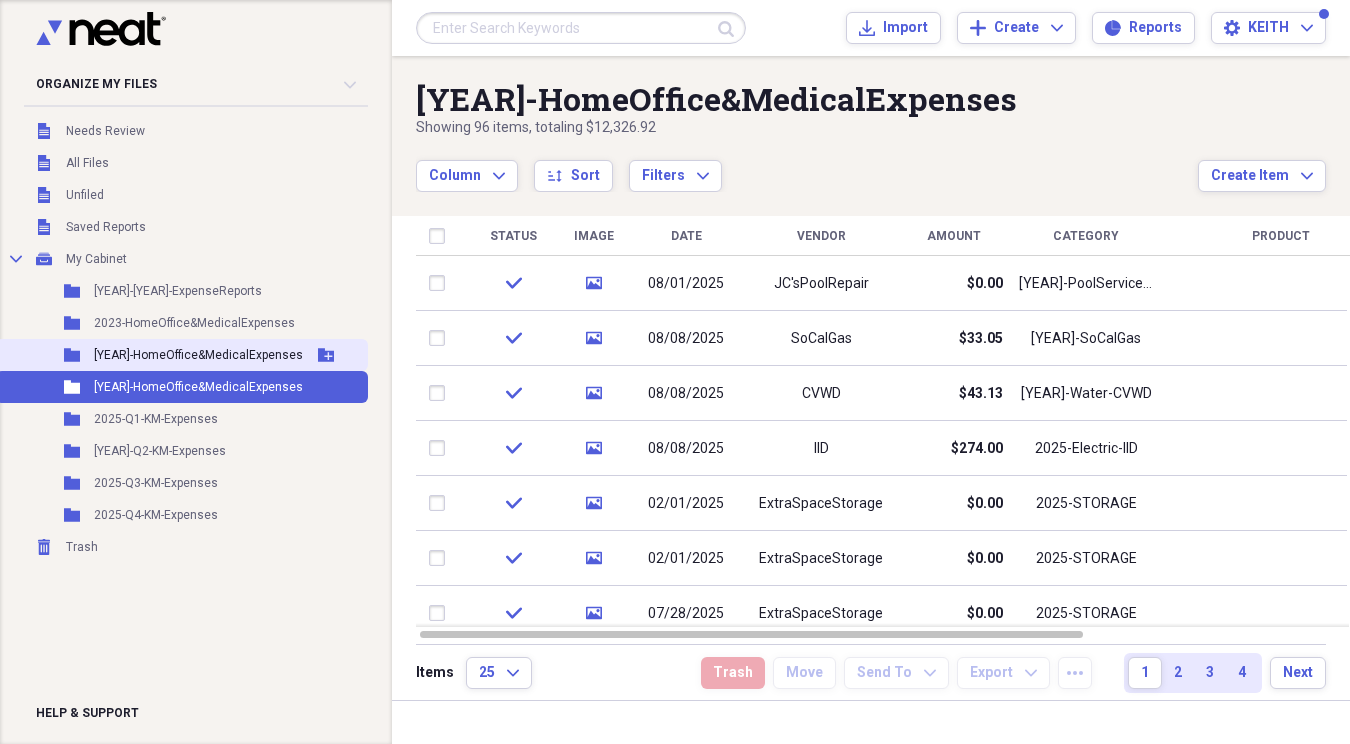 click on "[YEAR]-HomeOffice&MedicalExpenses" at bounding box center (198, 355) 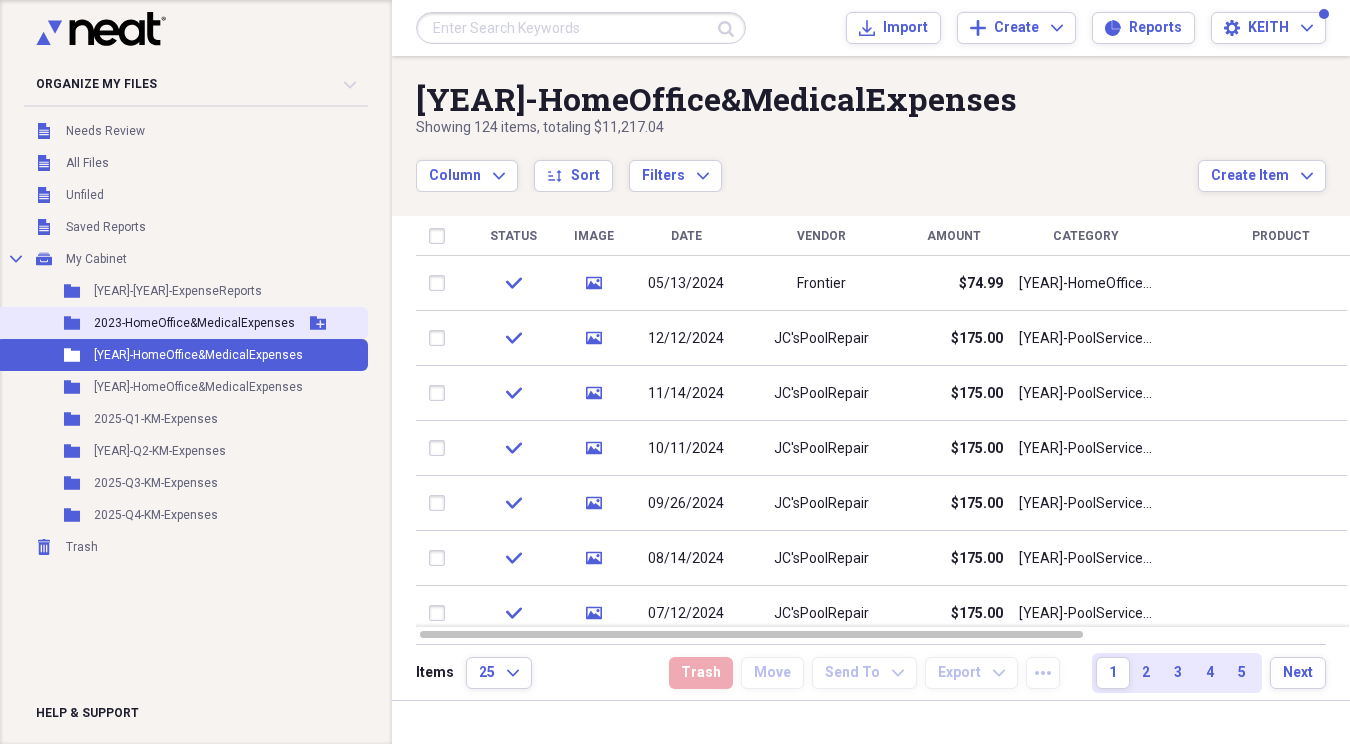 click on "Folder [YEAR]-HomeOffice&MedicalExpenses Add Folder" at bounding box center (182, 323) 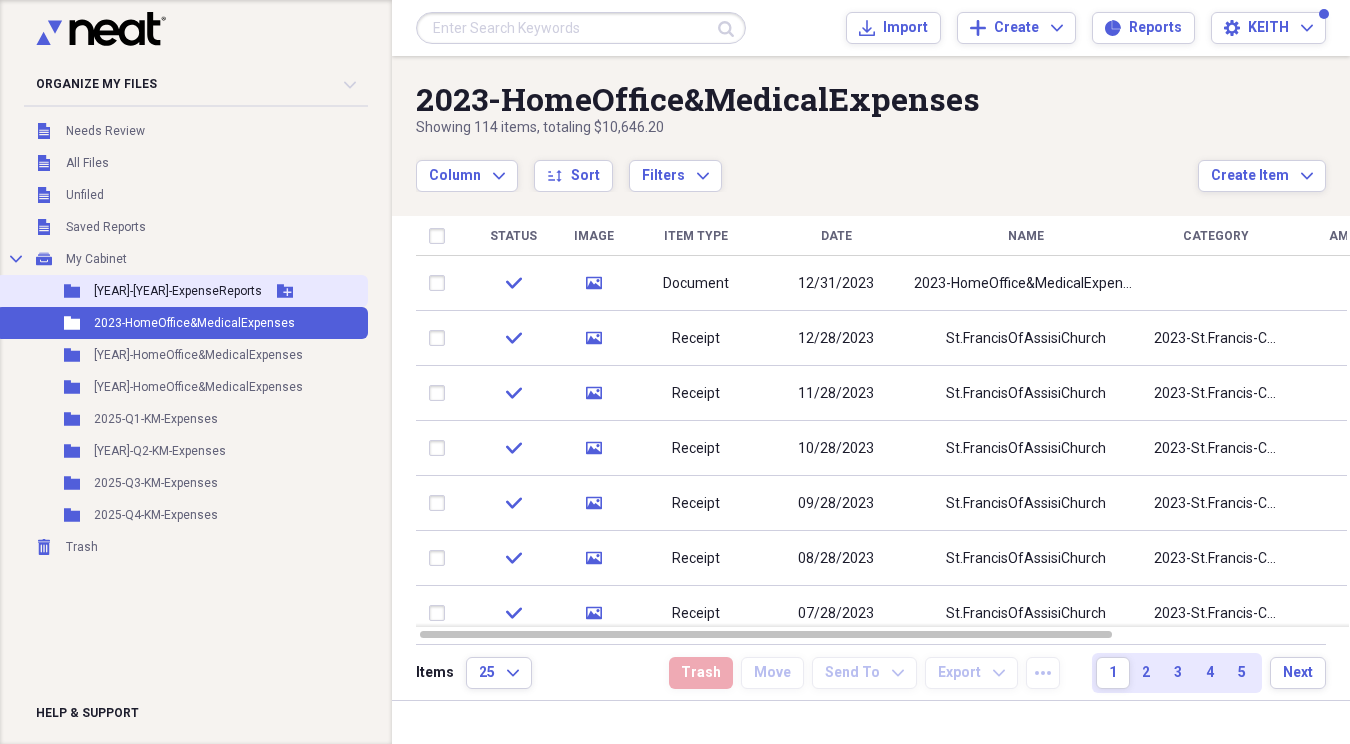 click on "[YEAR]-[YEAR]-ExpenseReports" at bounding box center (178, 291) 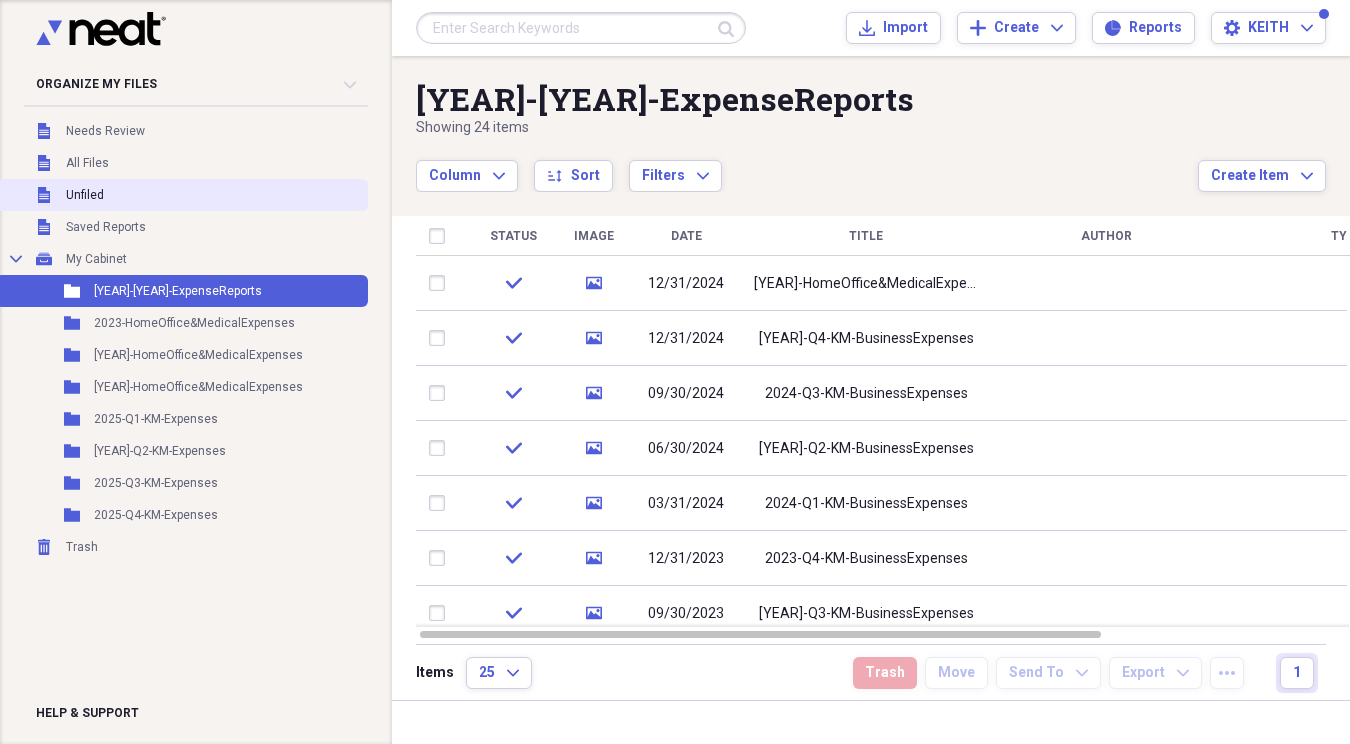 click on "Unfiled" at bounding box center (85, 195) 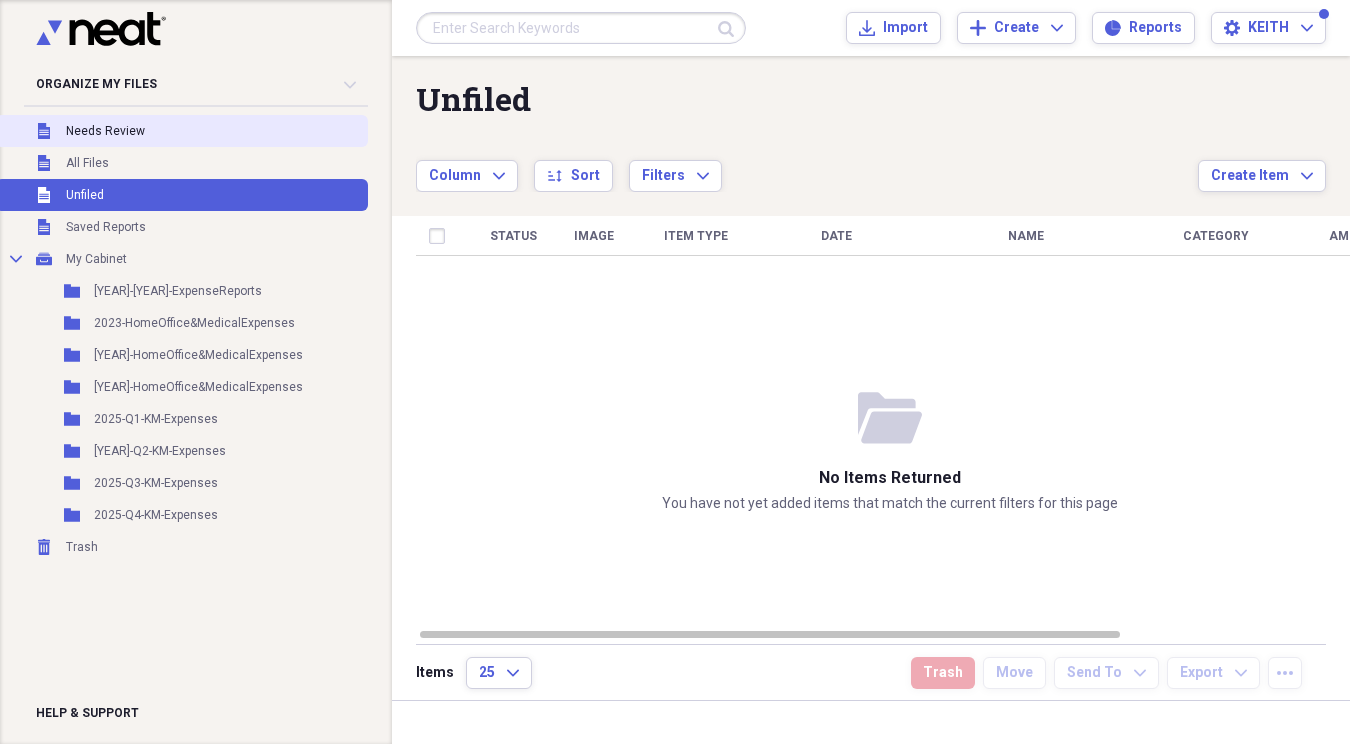 click on "Needs Review" at bounding box center (105, 131) 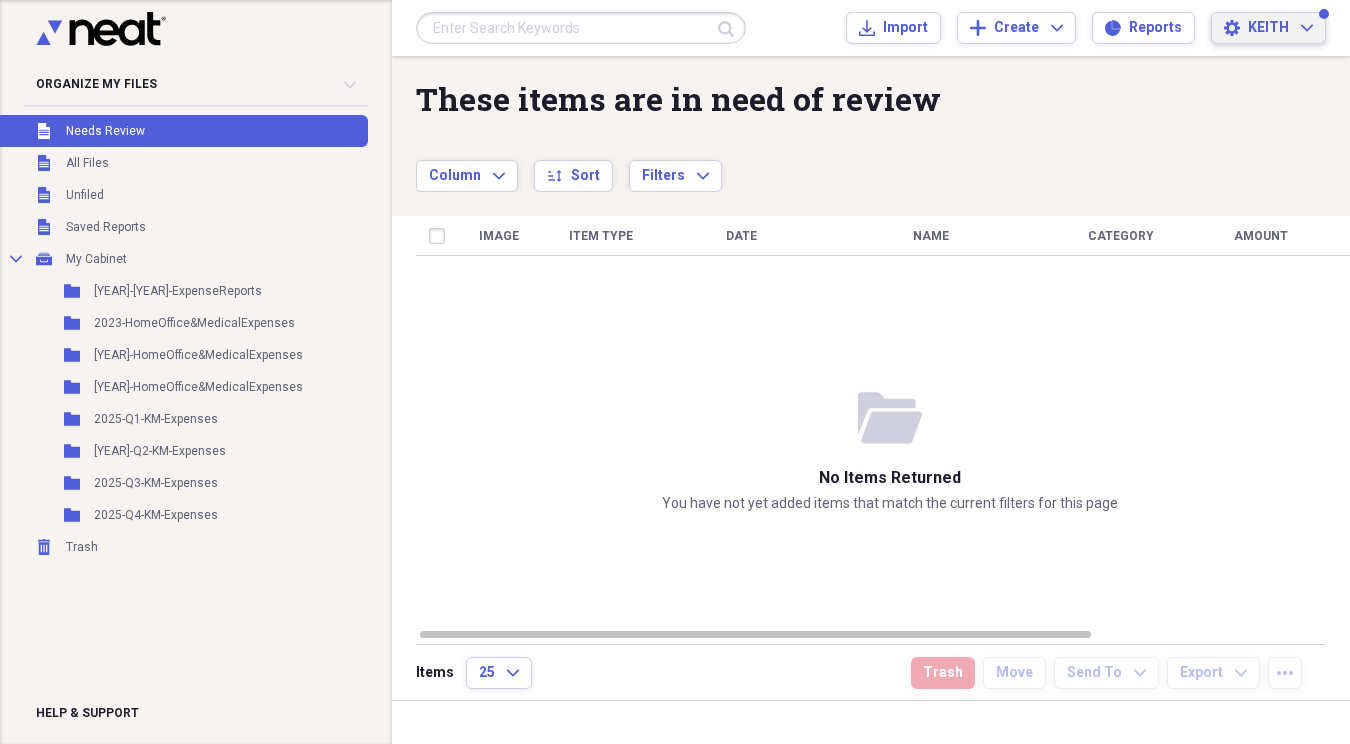 click on "Settings [NAME] Expand" at bounding box center [1268, 28] 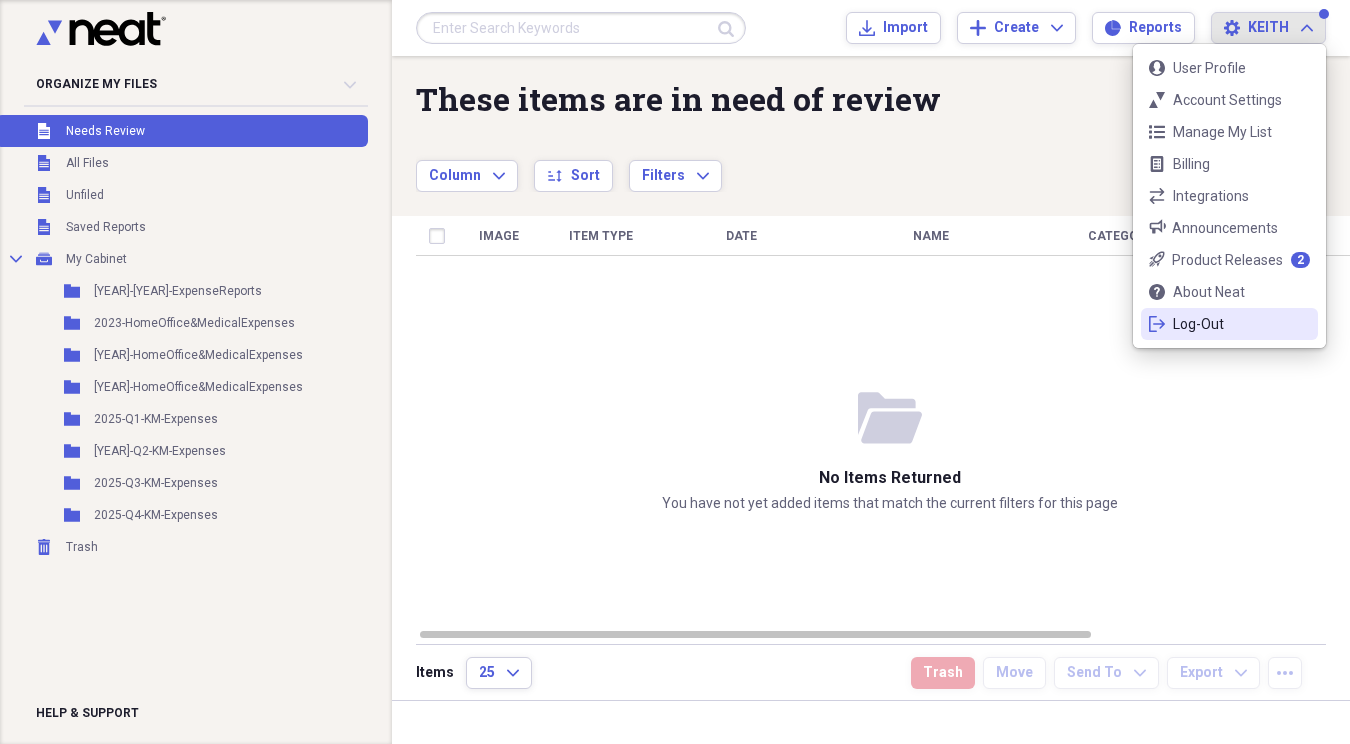 click on "Log-Out" at bounding box center (1229, 324) 